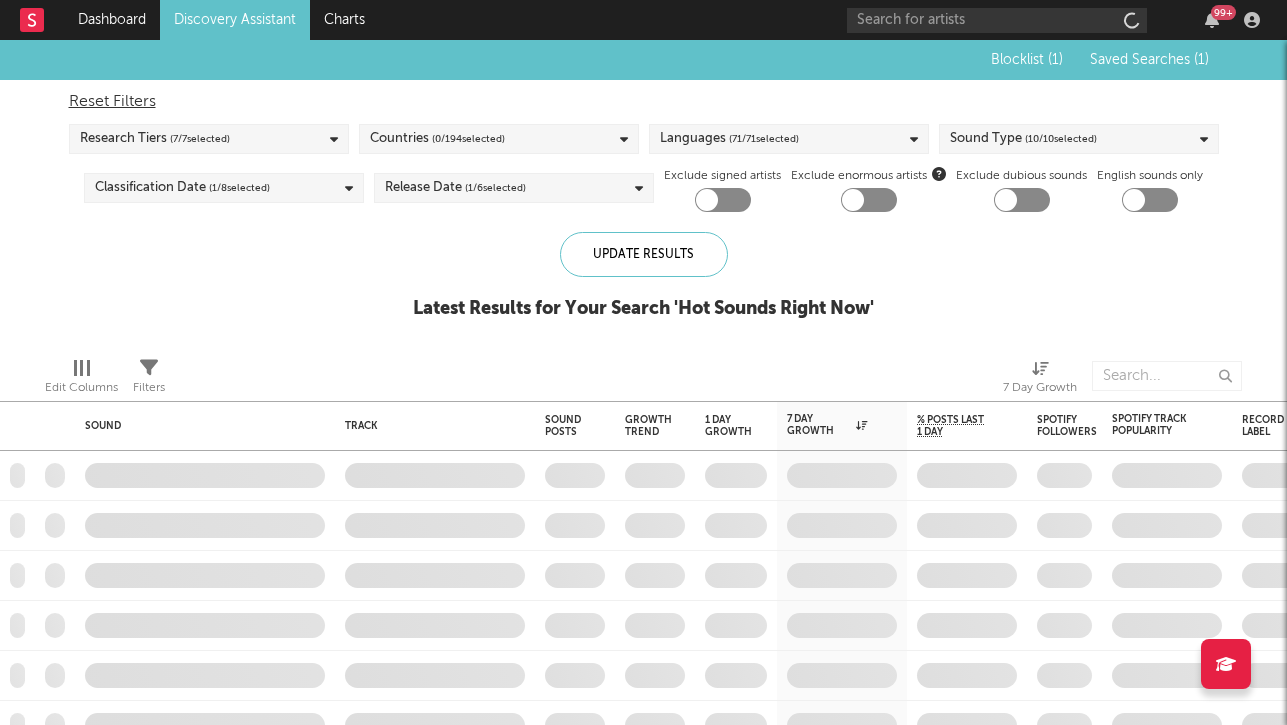 scroll, scrollTop: 0, scrollLeft: 0, axis: both 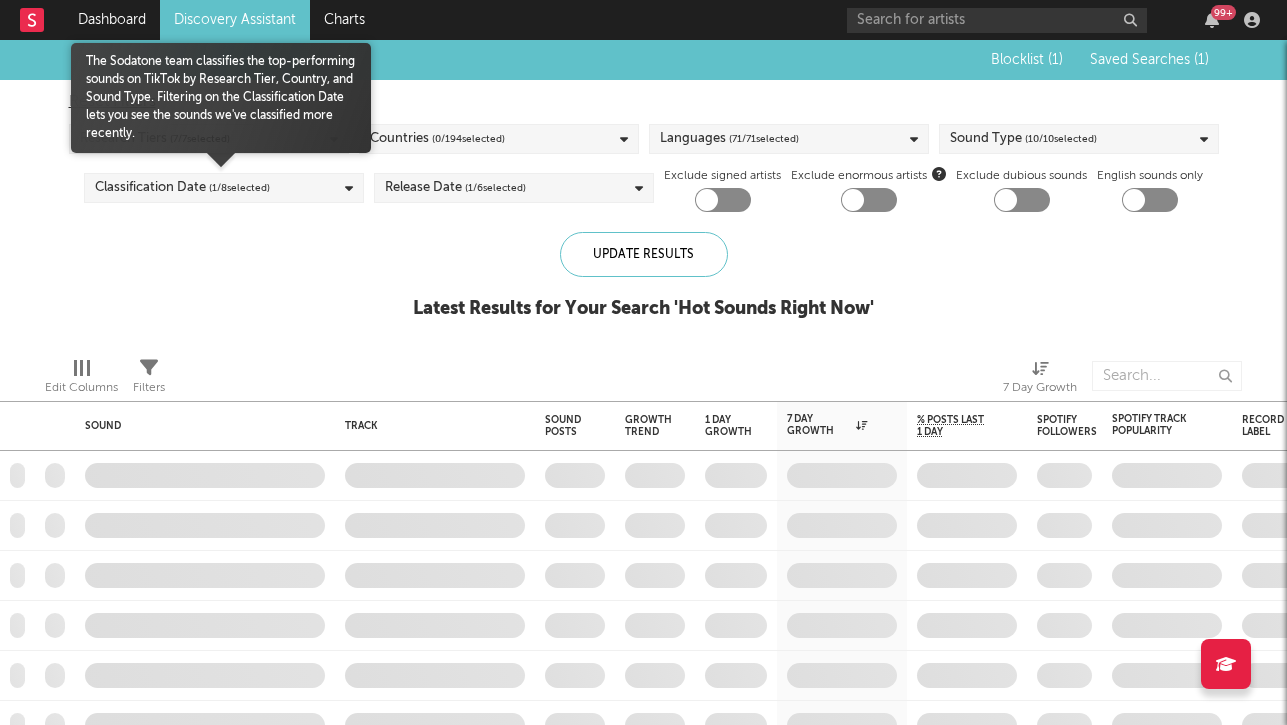 click at bounding box center [349, 188] 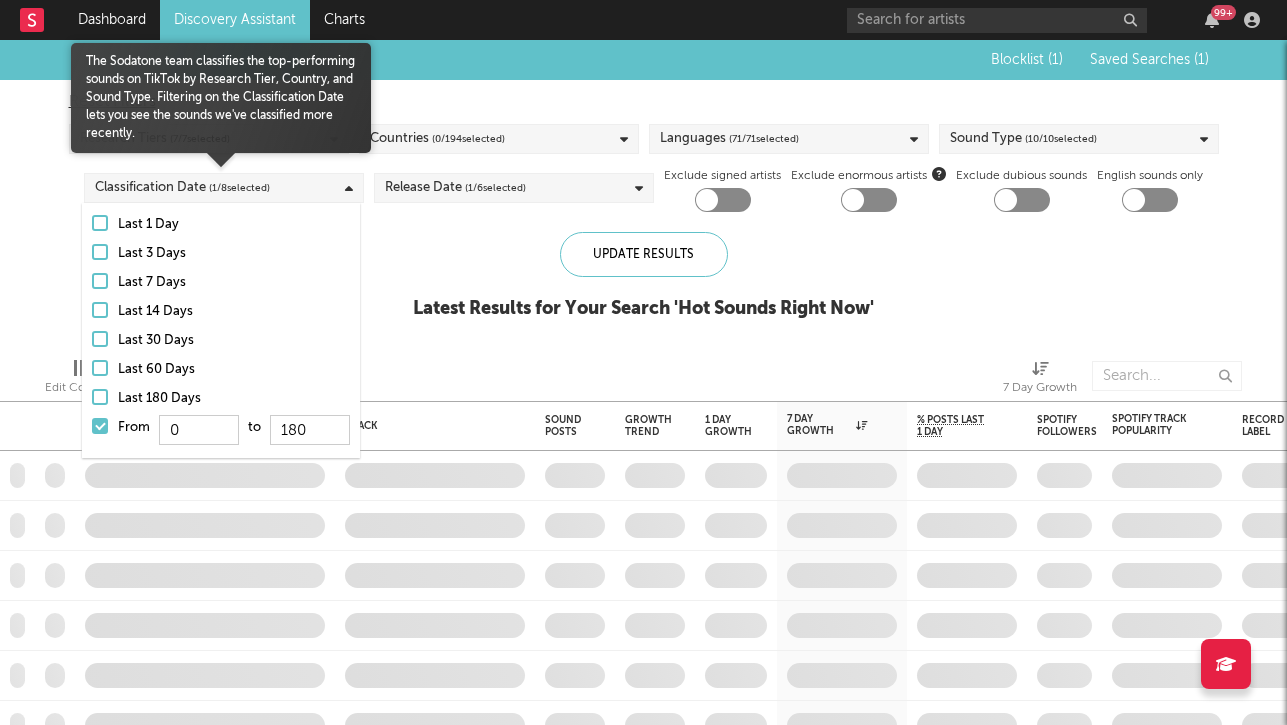 click at bounding box center [100, 426] 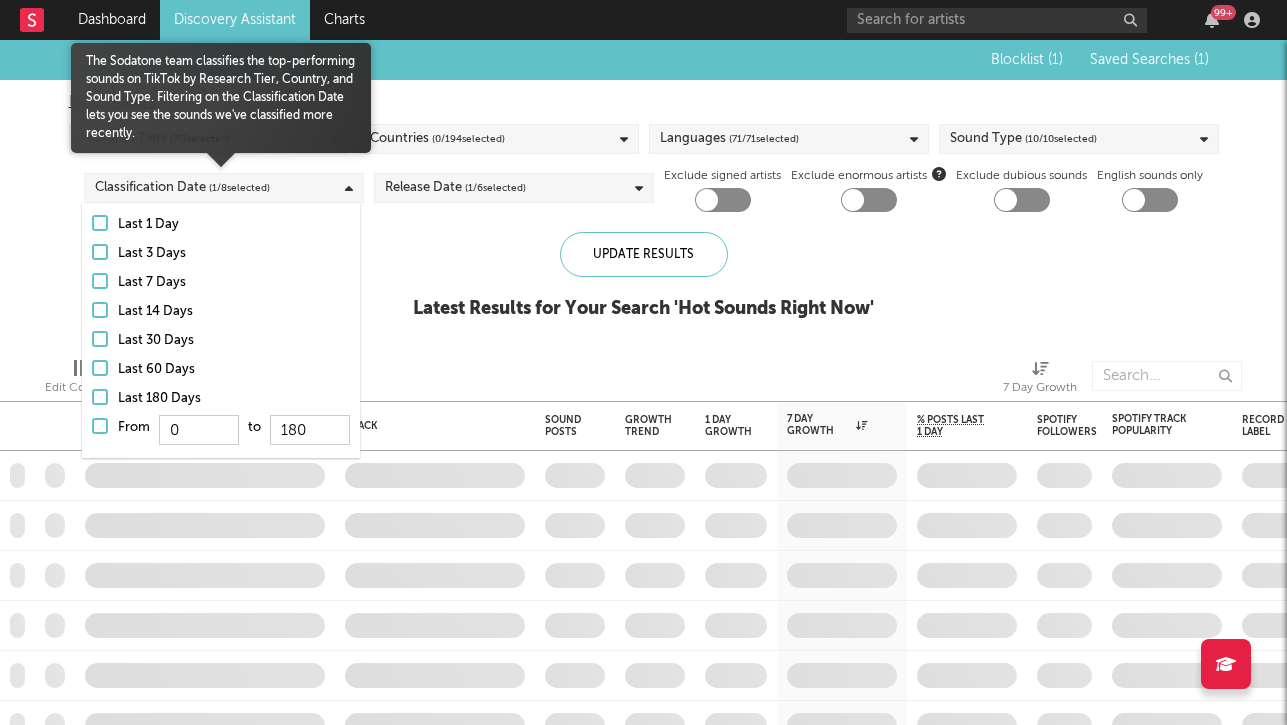 type 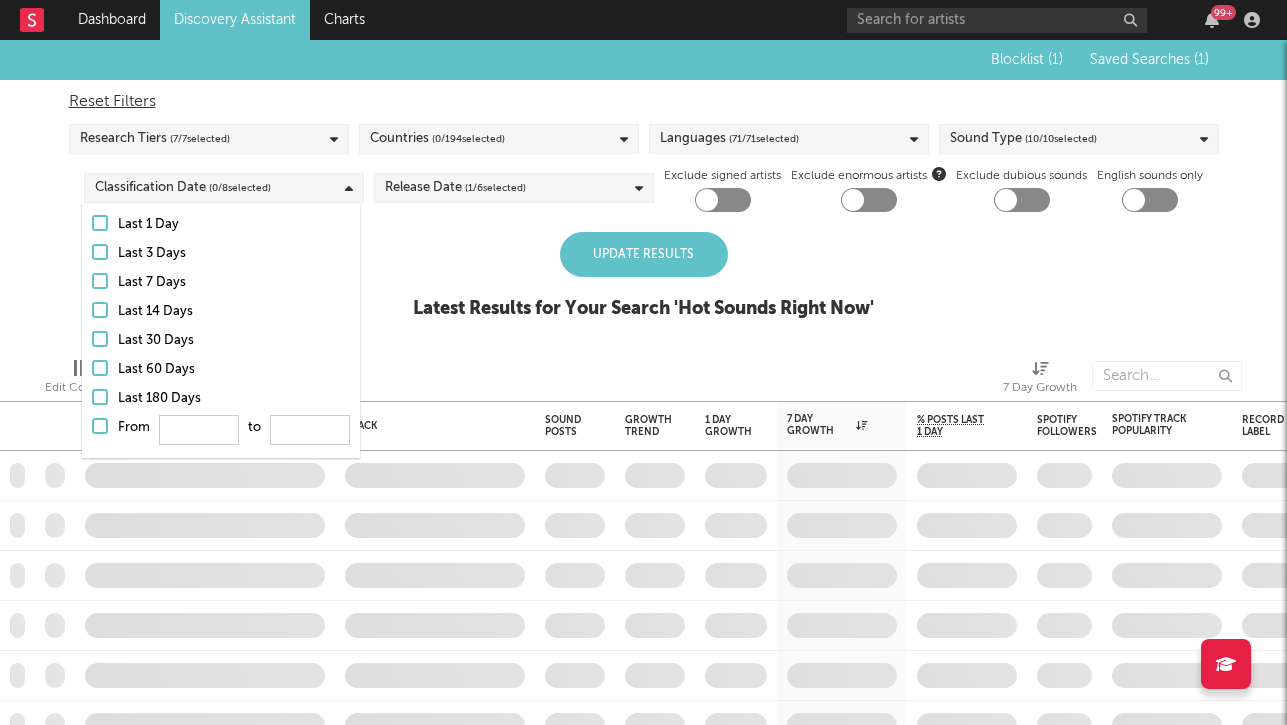 click on "Update Results Latest Results for Your Search ' Hot Sounds Right Now '" at bounding box center (643, 286) 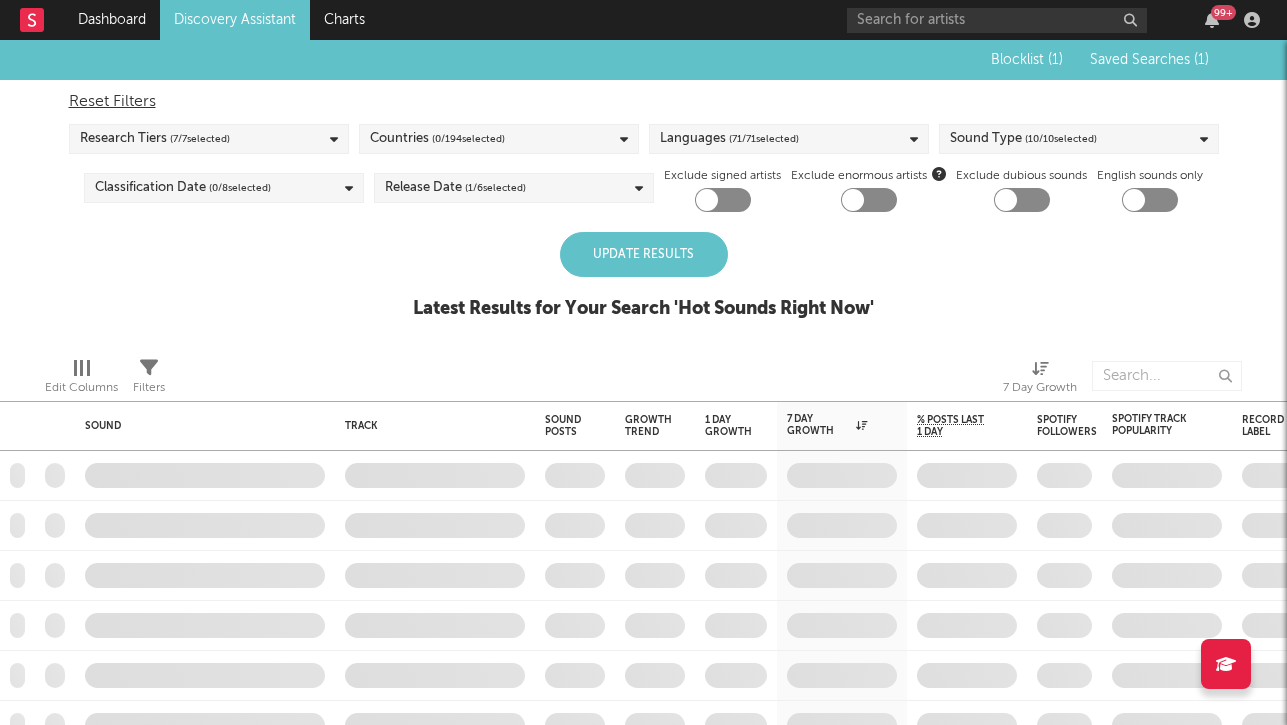 click on "Update Results" at bounding box center (644, 254) 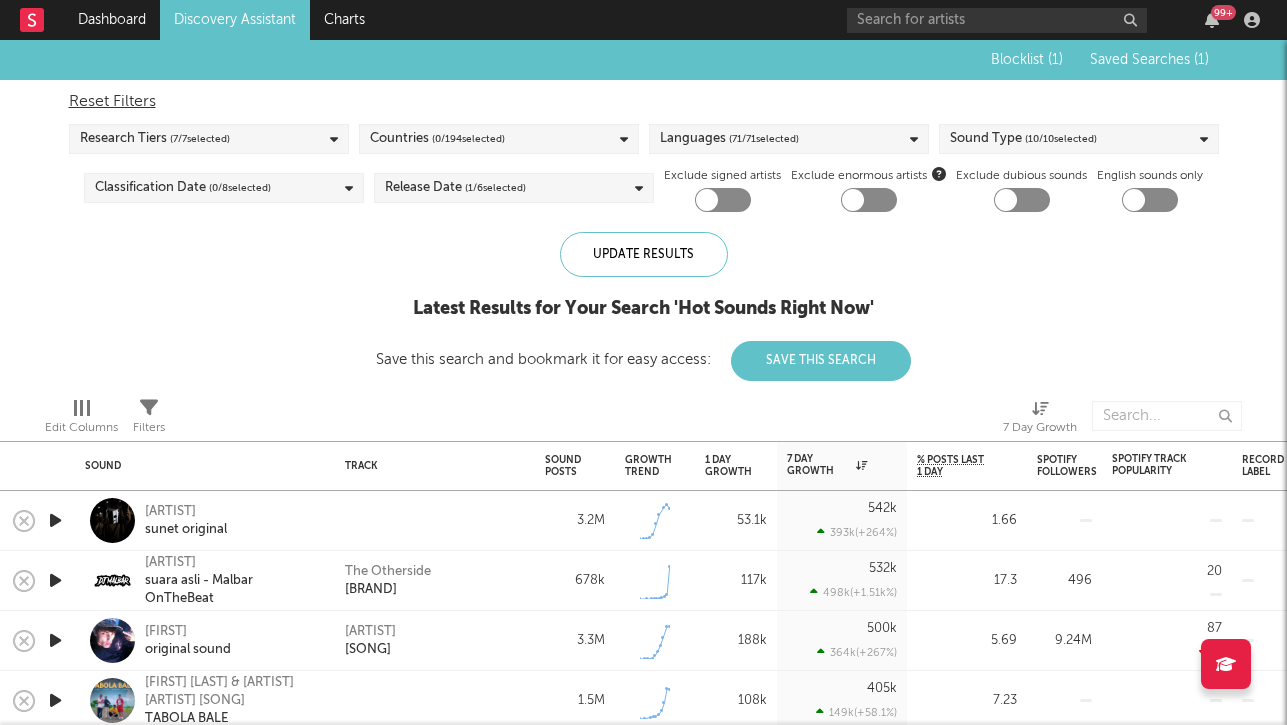 click at bounding box center [55, 520] 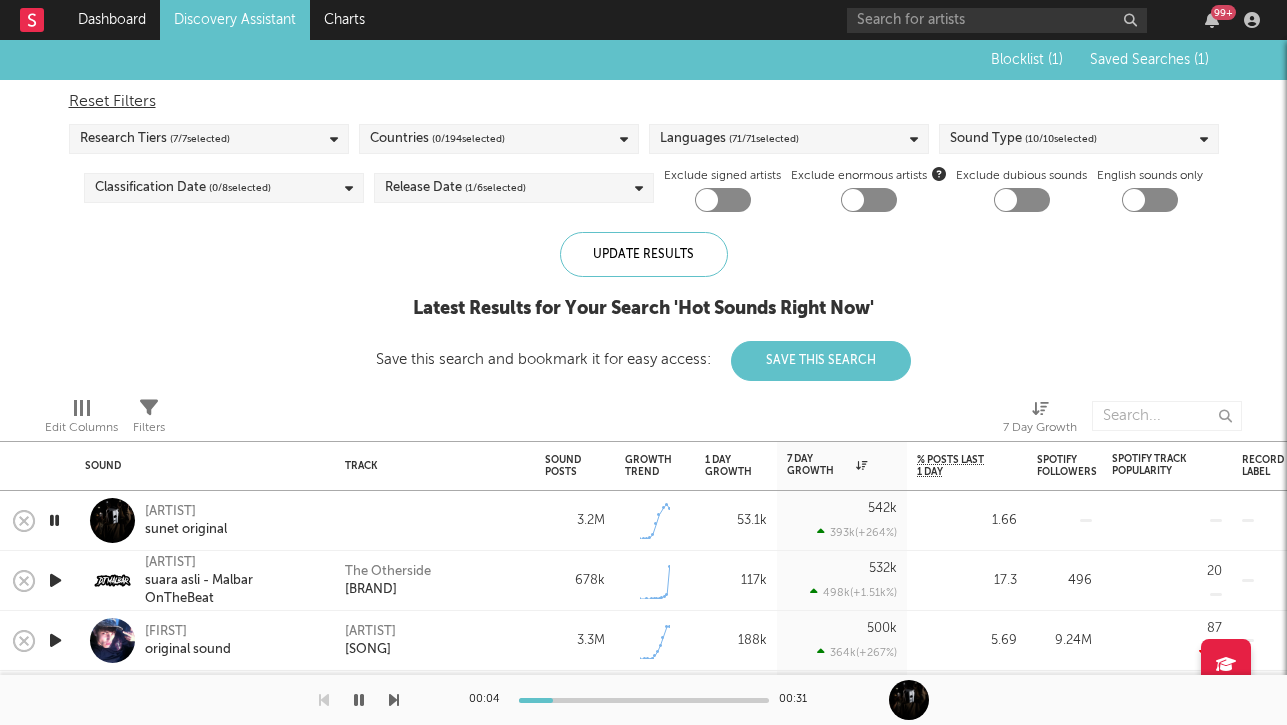 click at bounding box center [55, 580] 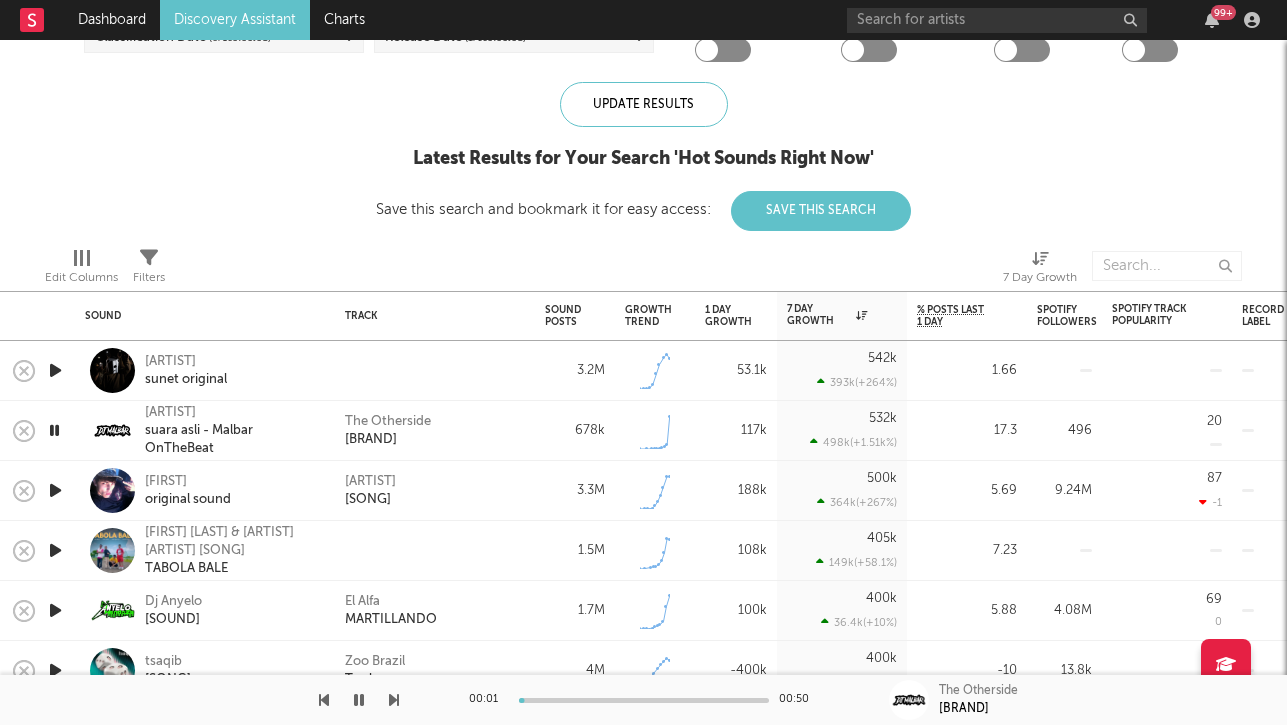 click at bounding box center (55, 490) 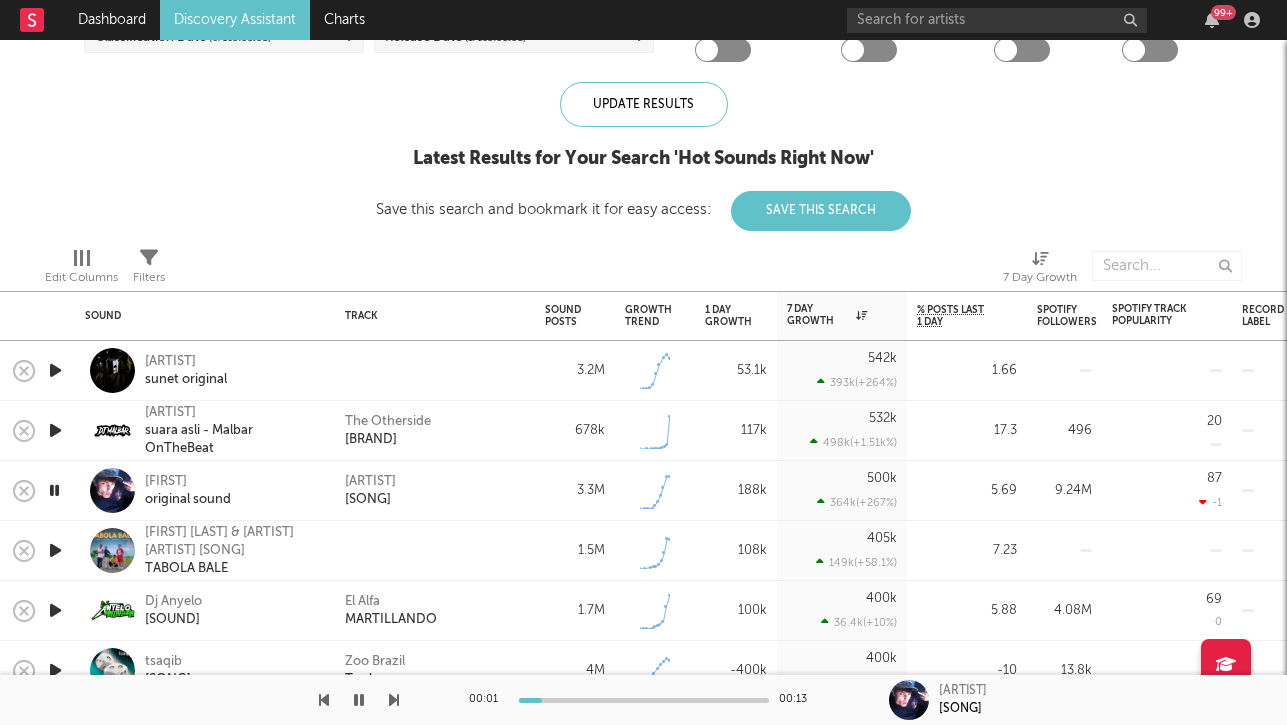 click at bounding box center [55, 550] 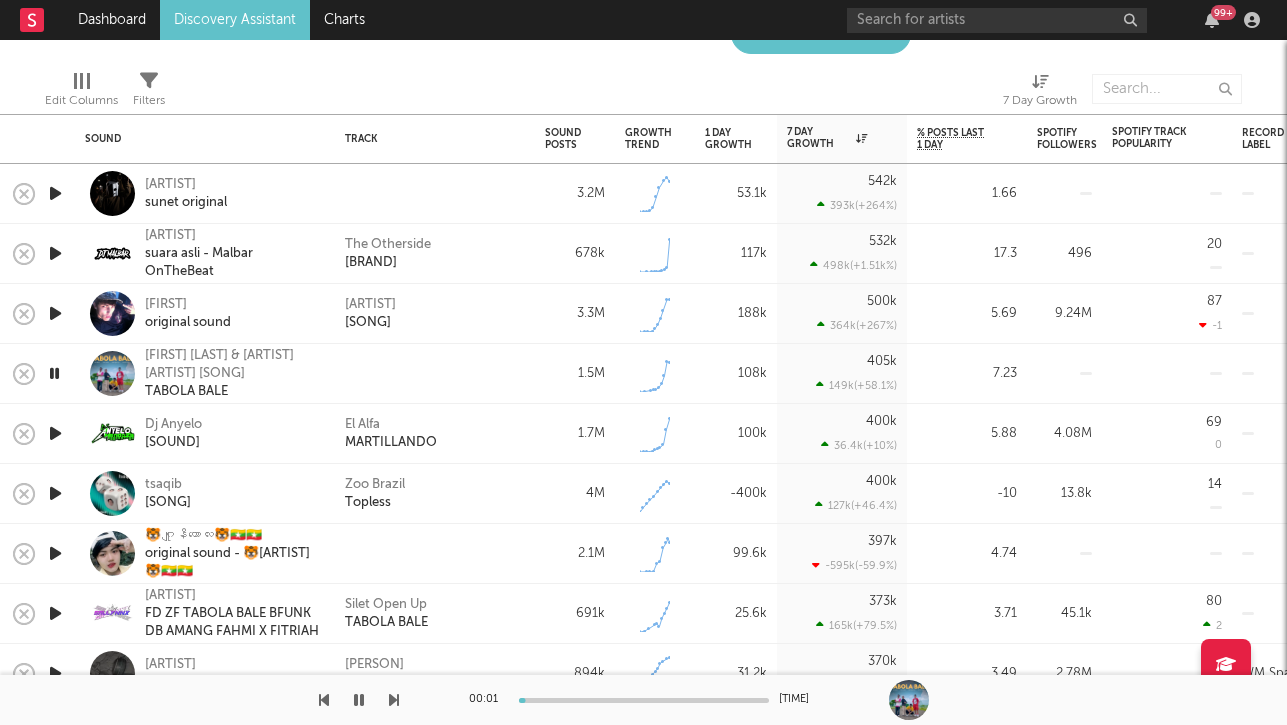 click at bounding box center [55, 433] 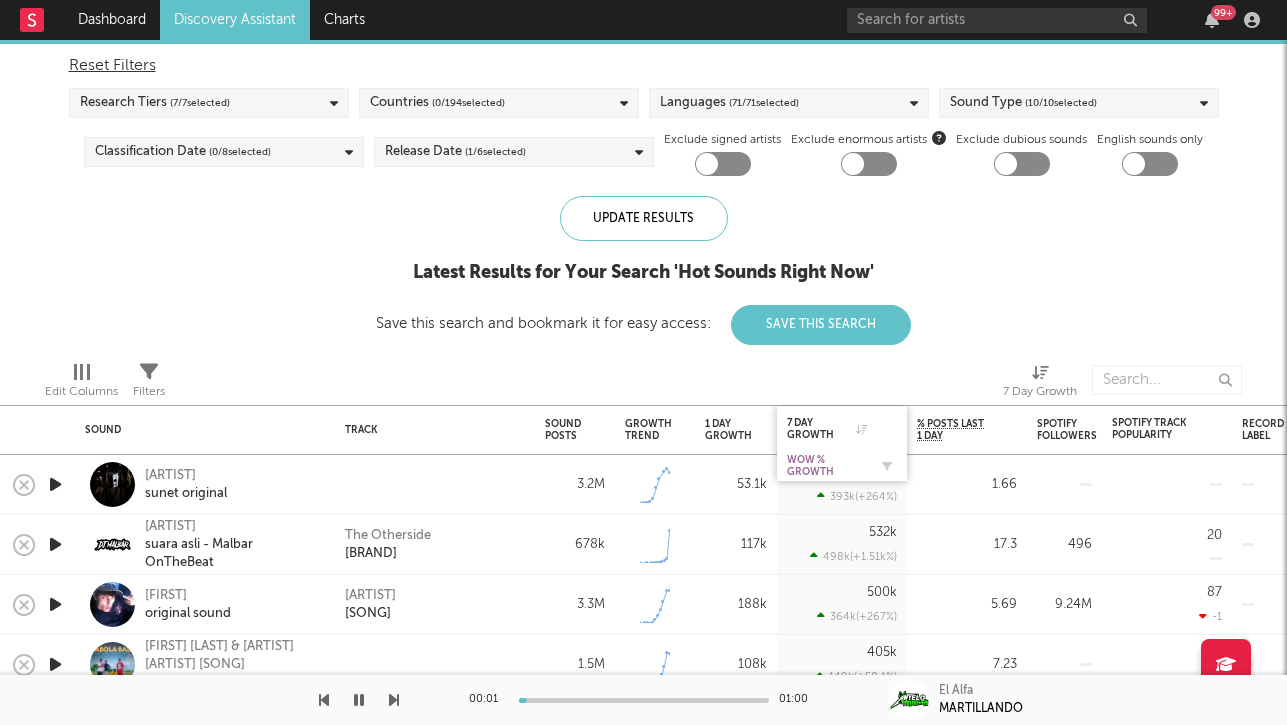 click on "WoW % Growth" at bounding box center (827, 466) 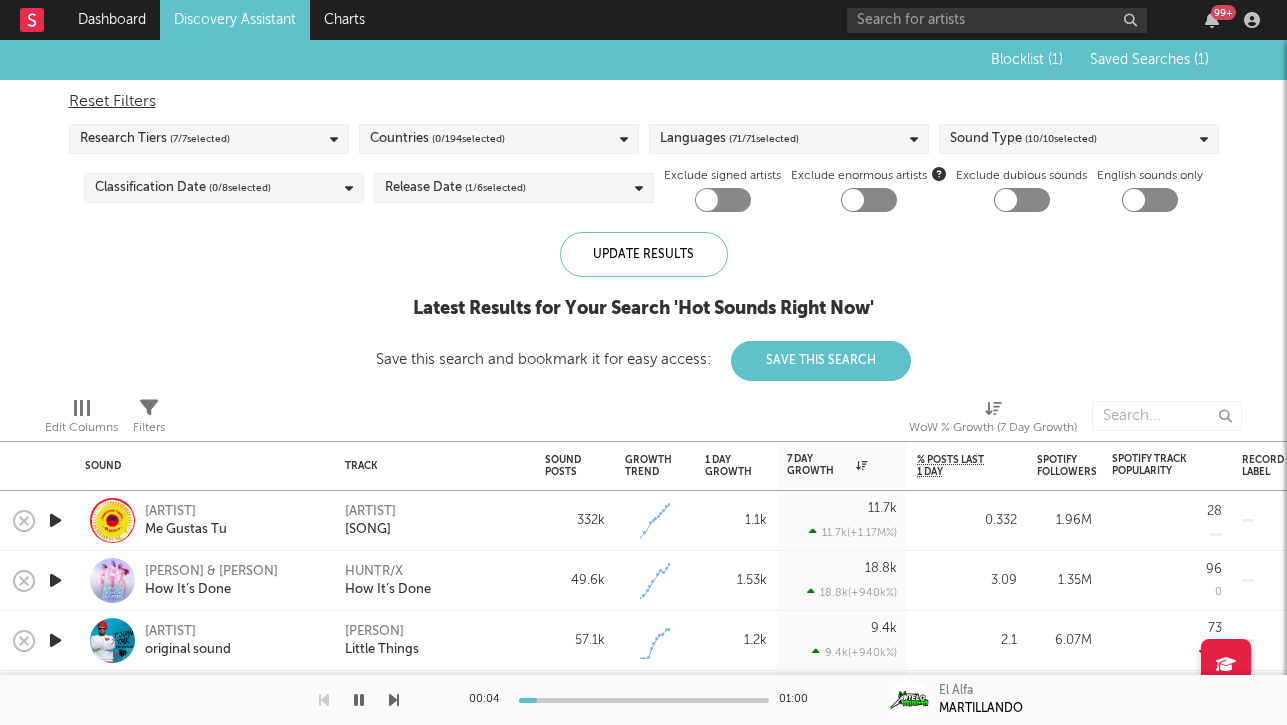 click at bounding box center (359, 700) 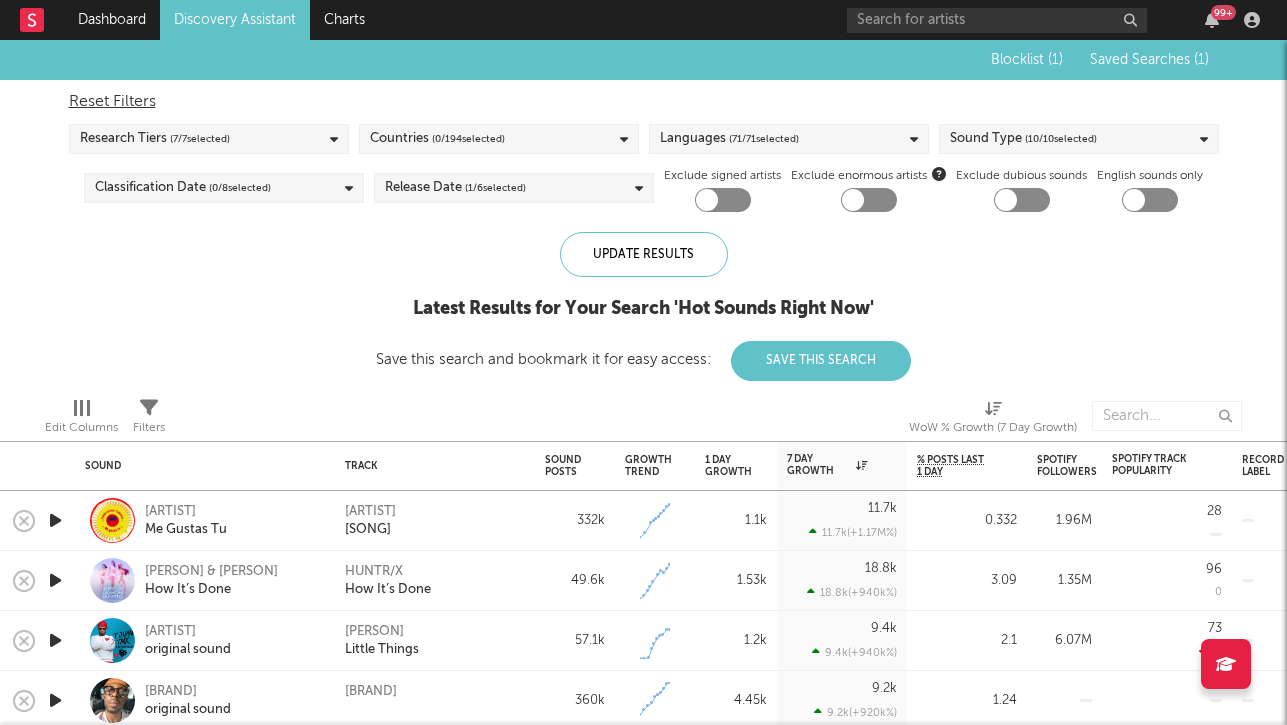 click at bounding box center (55, 520) 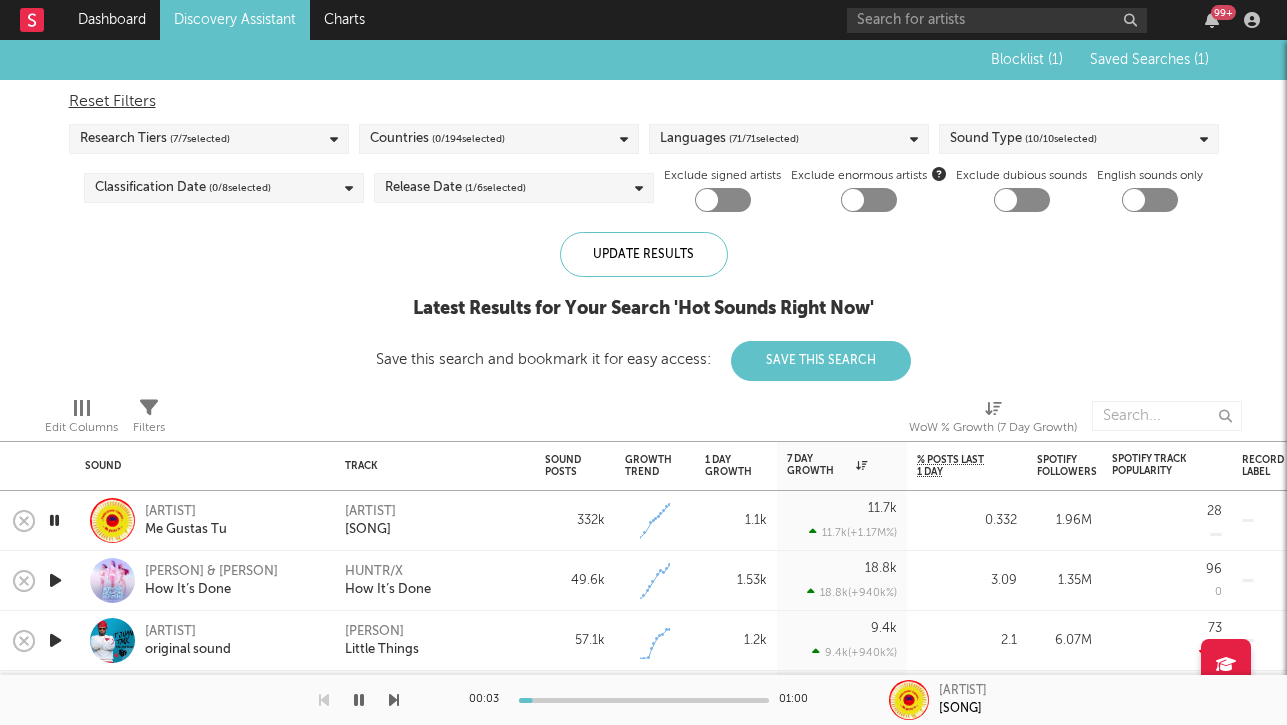 click at bounding box center (54, 520) 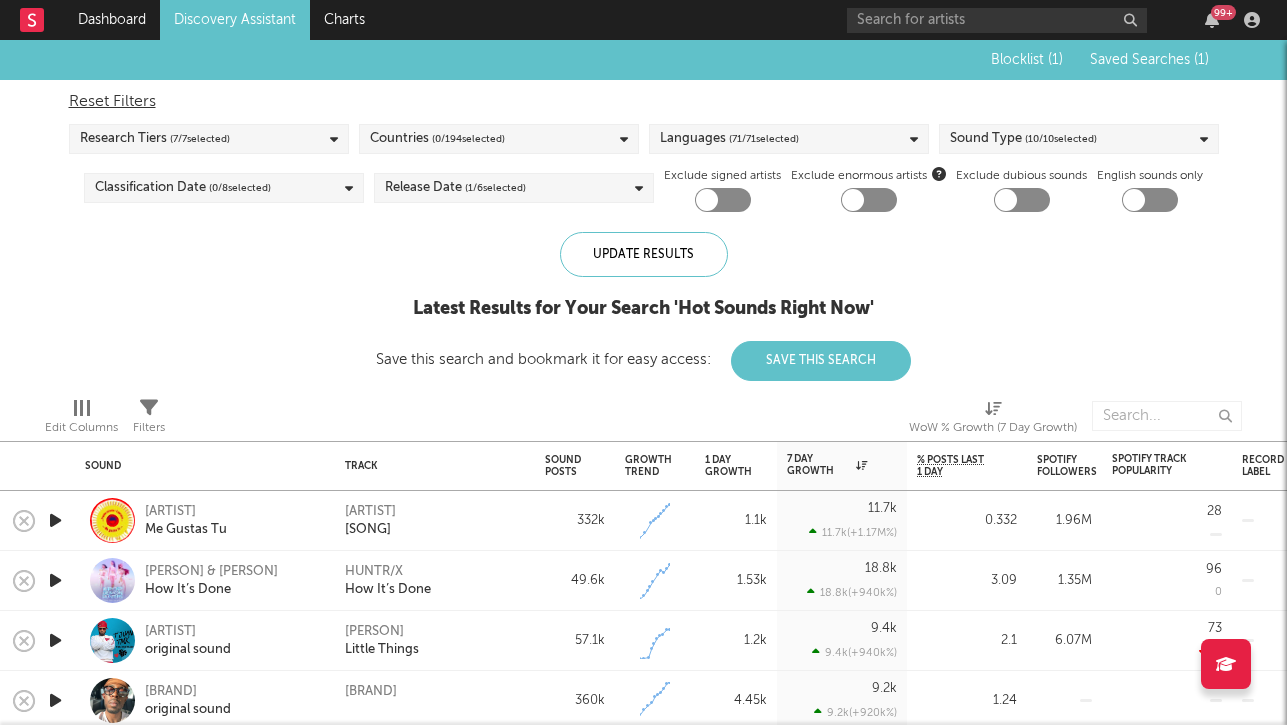 click at bounding box center (55, 580) 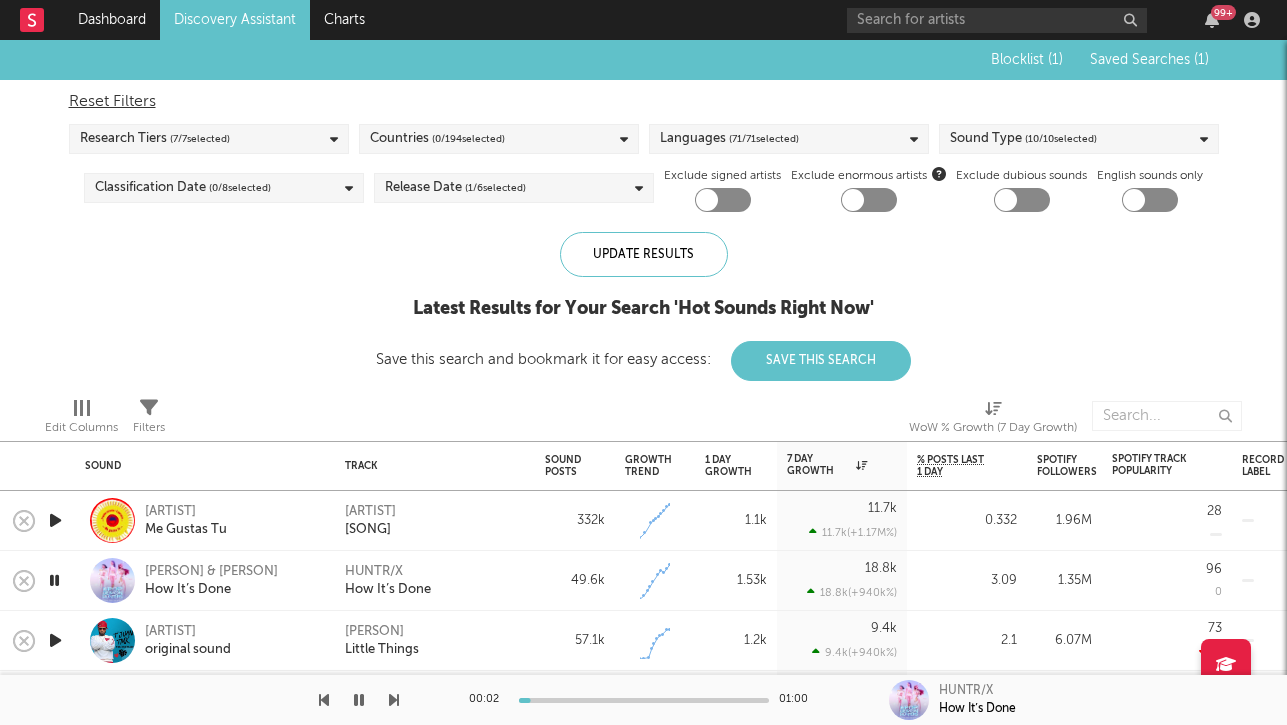 click at bounding box center (54, 580) 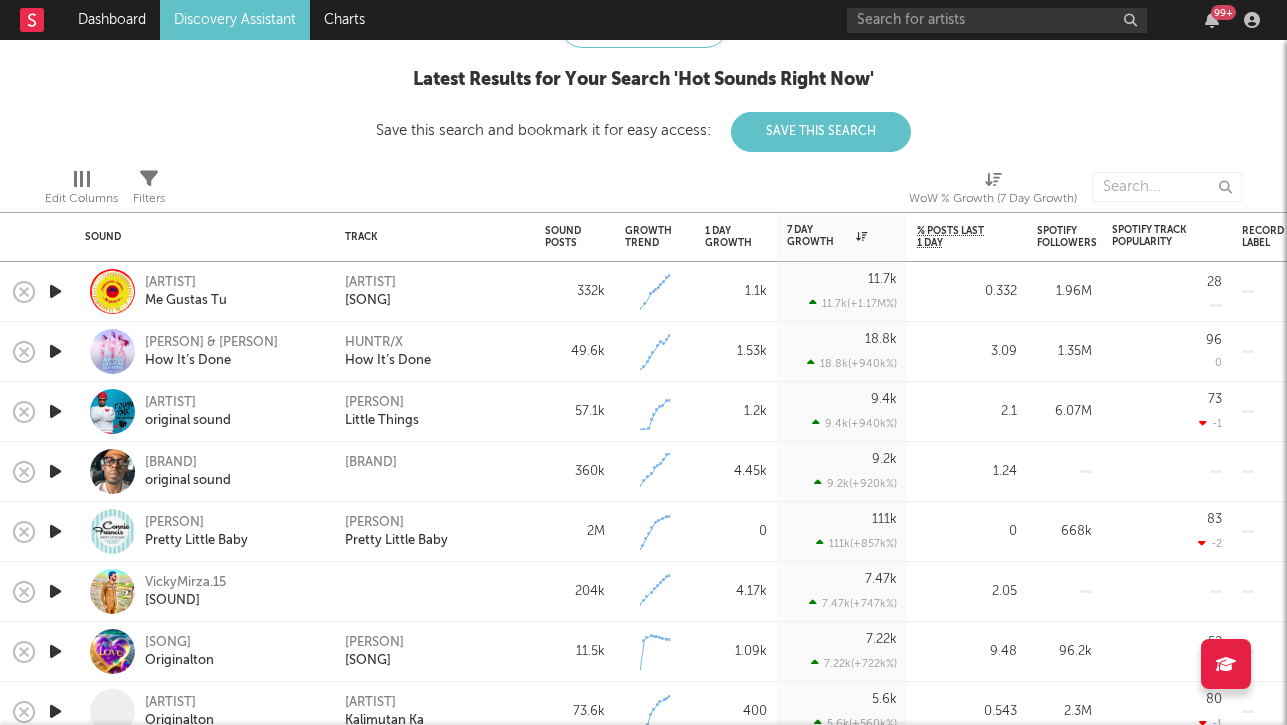 click at bounding box center (55, 471) 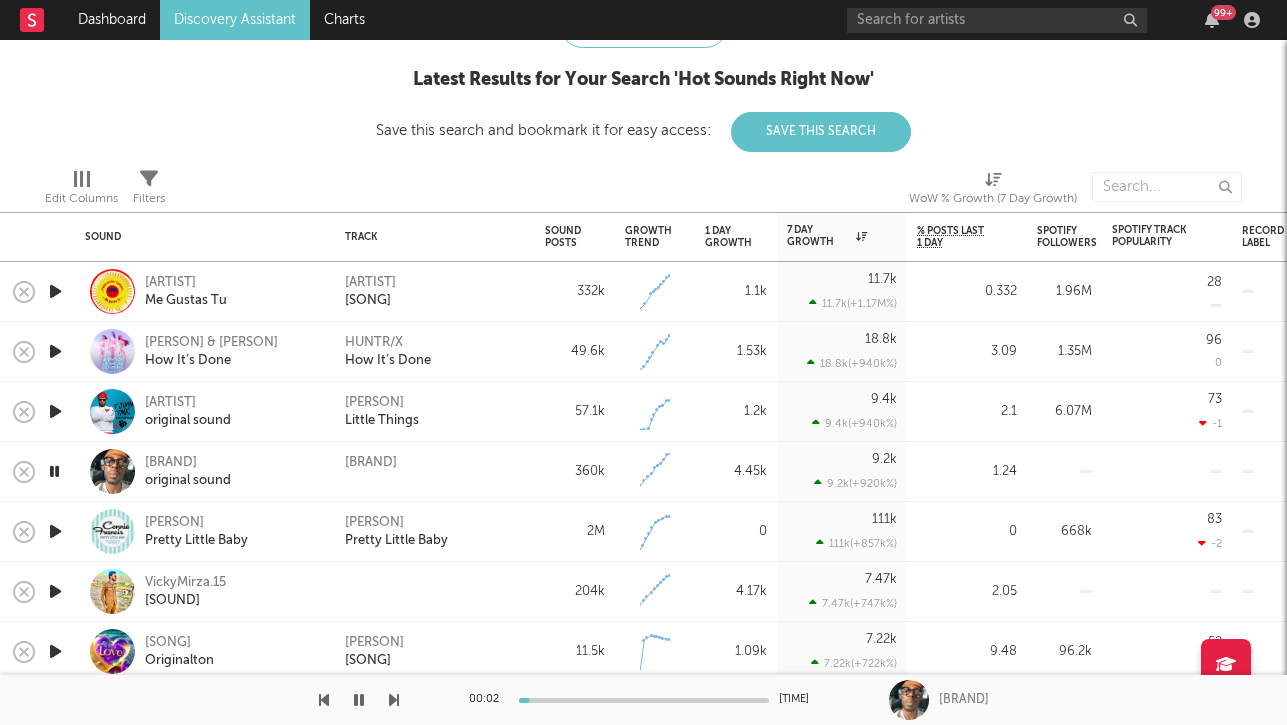 click at bounding box center [54, 471] 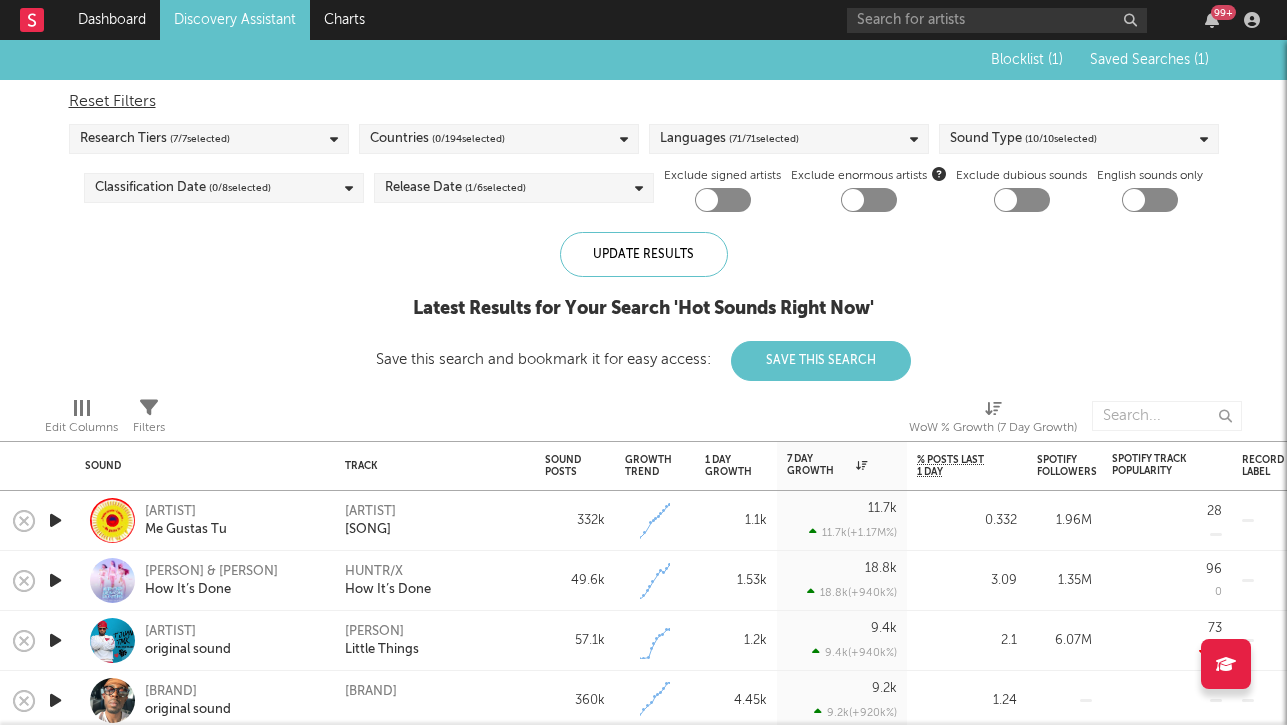 click on "Countries ( 0 / 194  selected)" at bounding box center (437, 139) 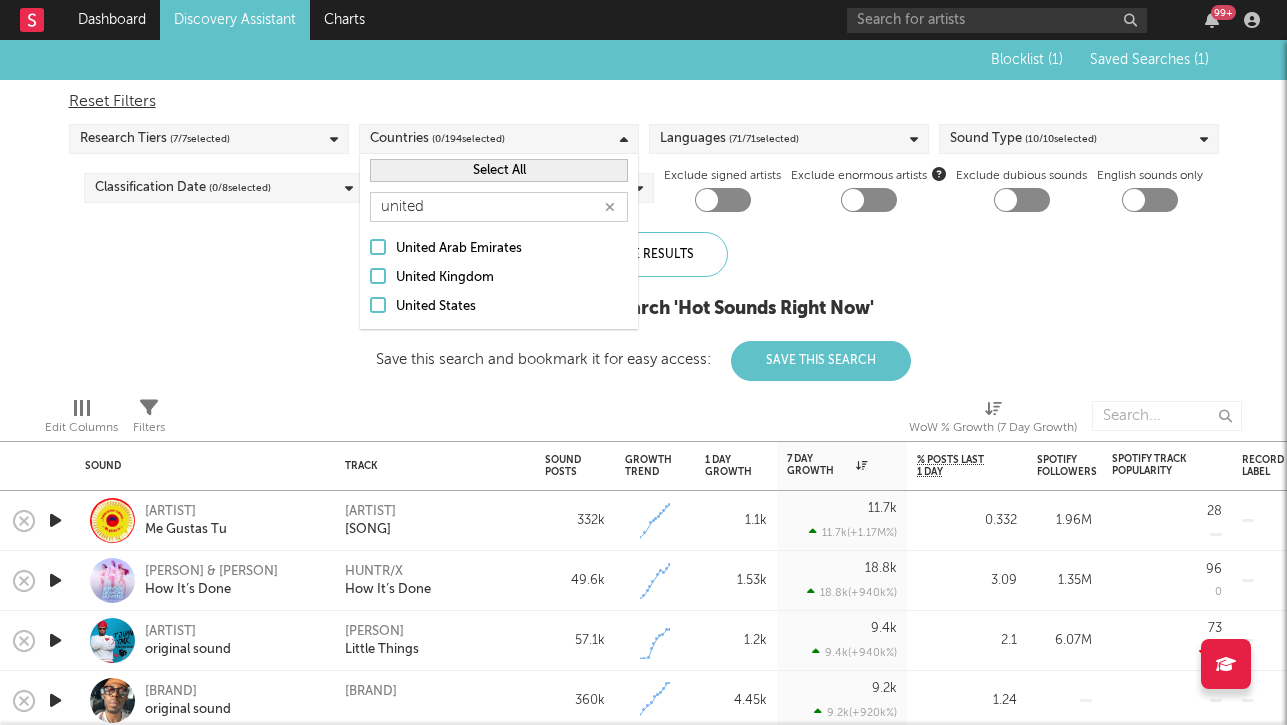type on "united" 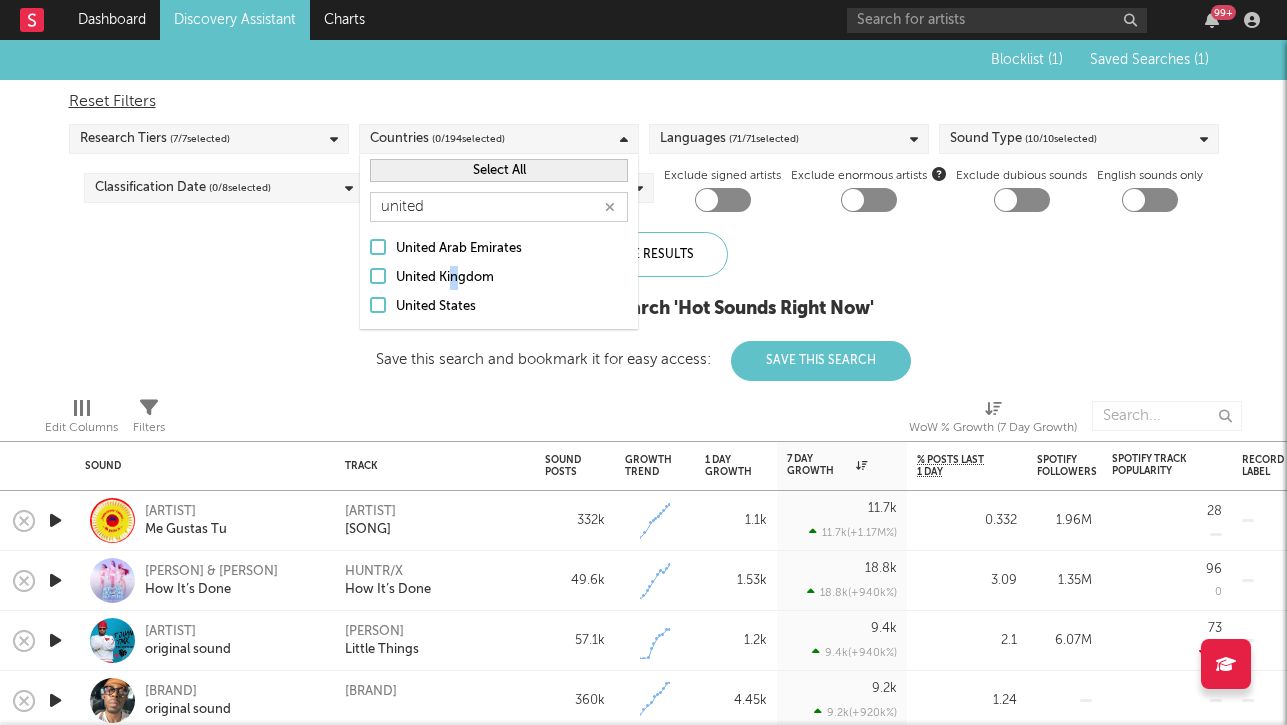 click on "United Kingdom" at bounding box center [512, 278] 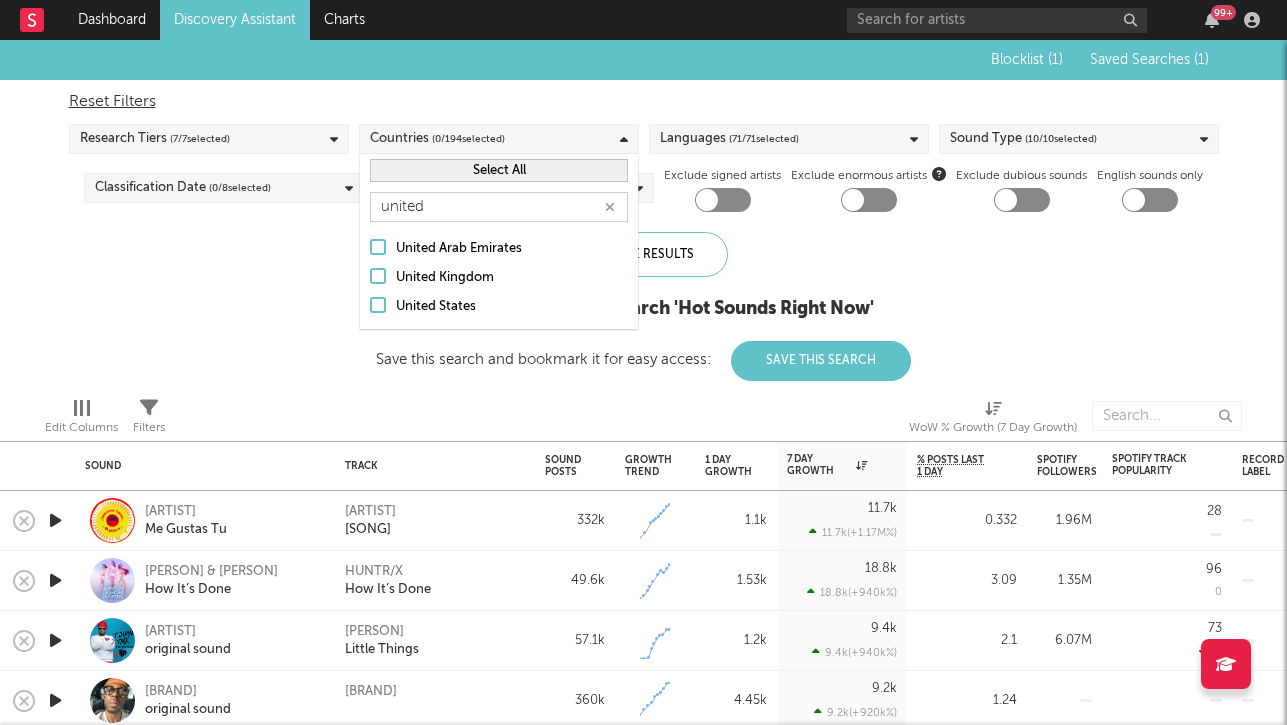 click at bounding box center (378, 276) 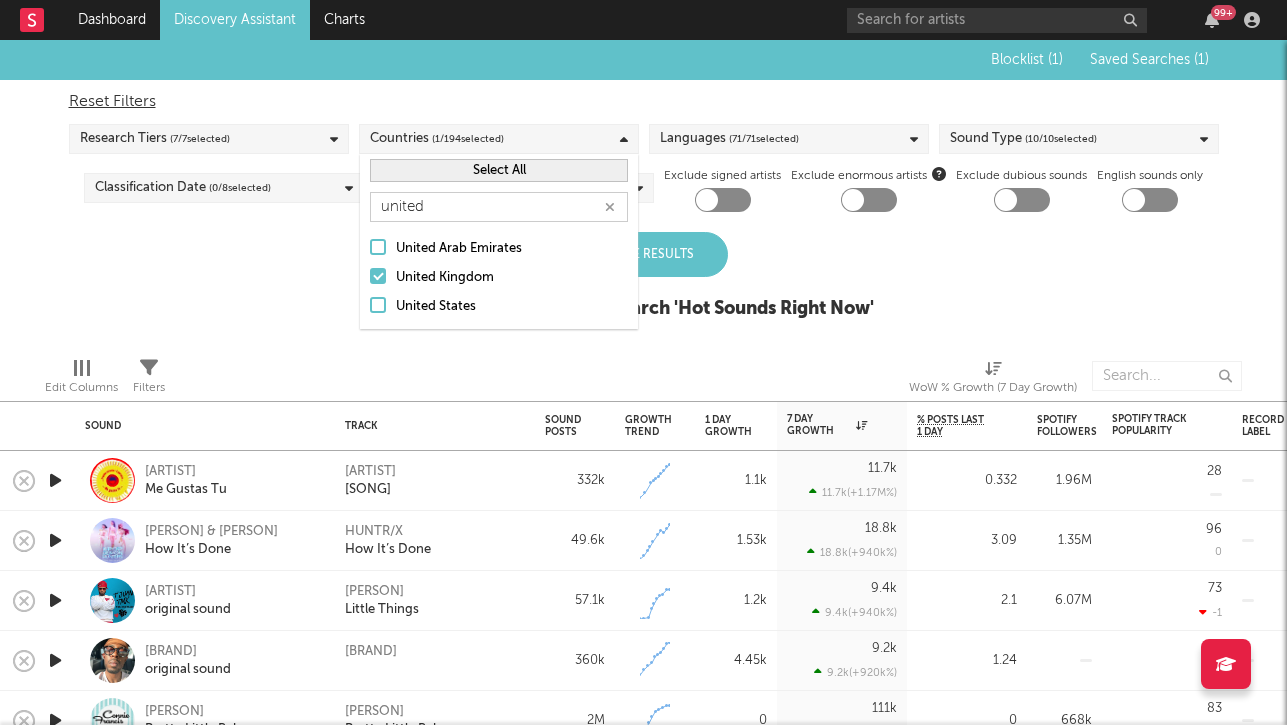click on "Blocklist   ( 1 ) Saved Searches   ( 1 ) Reset Filters Research Tiers ( 7 / 7  selected) Countries ( 1 / 194  selected) Languages ( 71 / 71  selected) Sound Type ( 10 / 10  selected) Classification Date ( 0 / 8  selected) Release Date ( 1 / 6  selected) Exclude signed artists Exclude enormous artists   Exclude dubious sounds English sounds only Update Results Latest Results for Your Search ' Hot Sounds Right Now '" at bounding box center (643, 190) 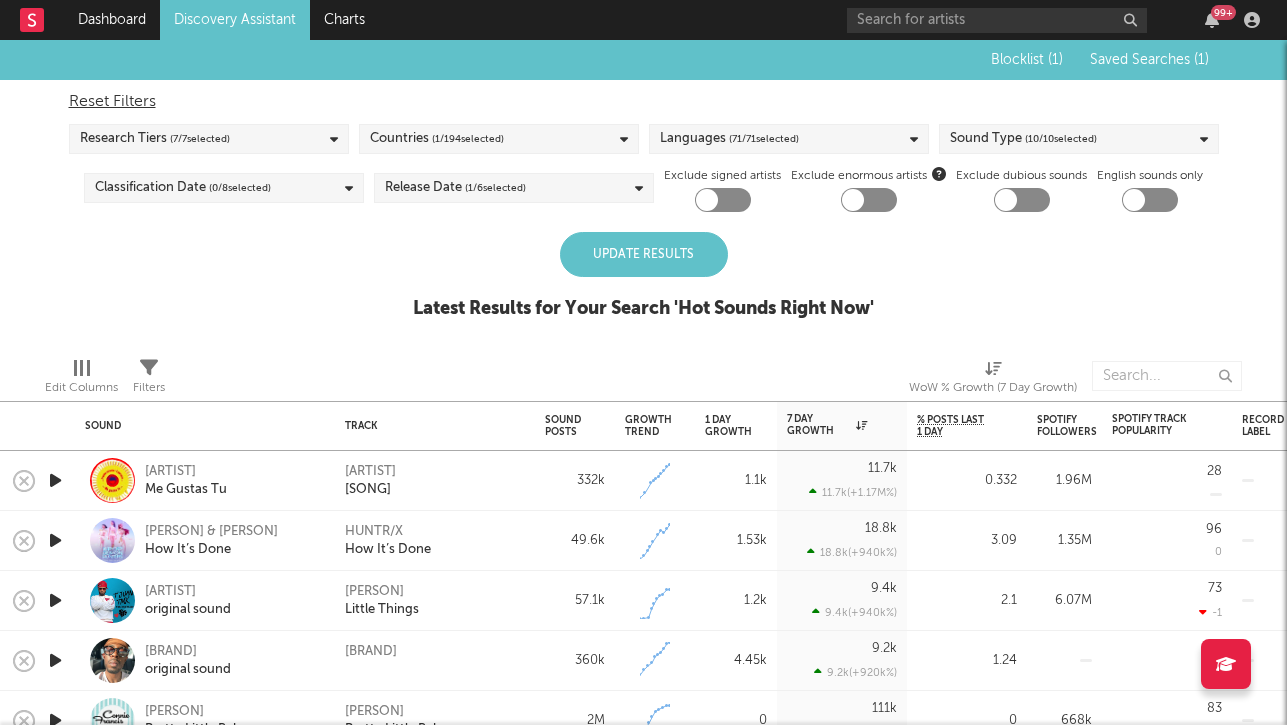 click on "Update Results" at bounding box center [644, 254] 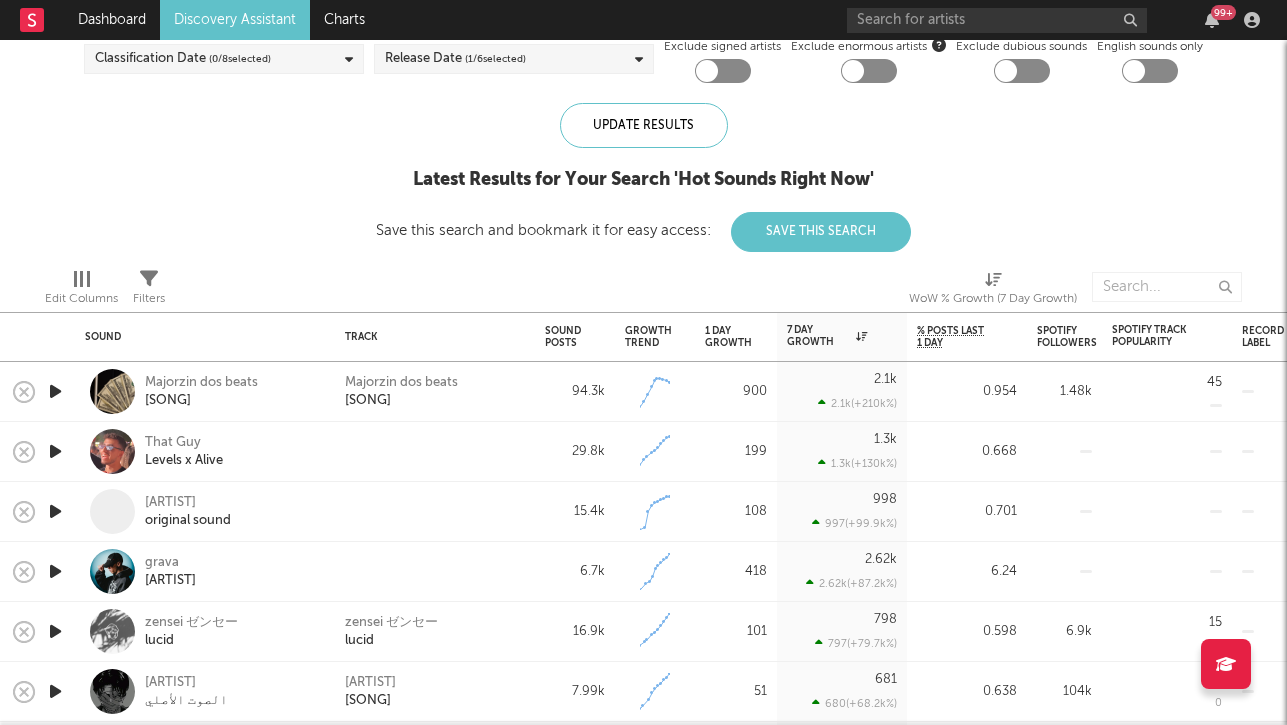 click at bounding box center (55, 391) 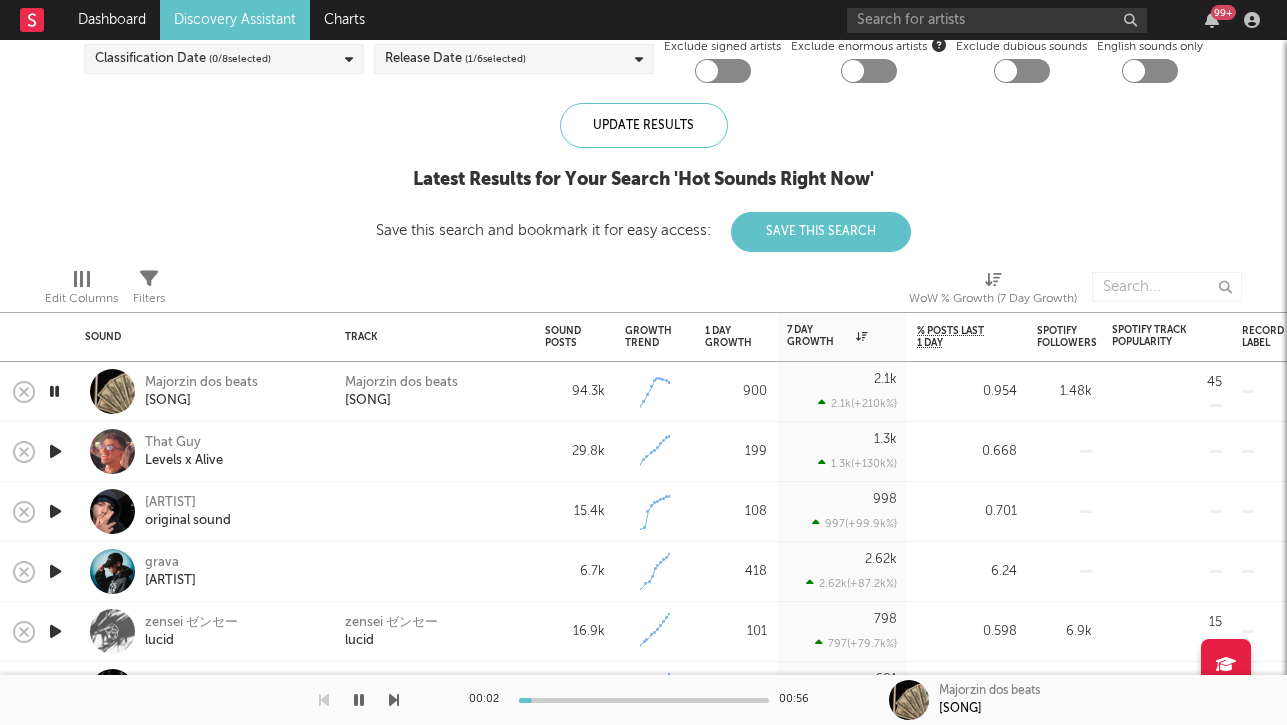 click at bounding box center [54, 391] 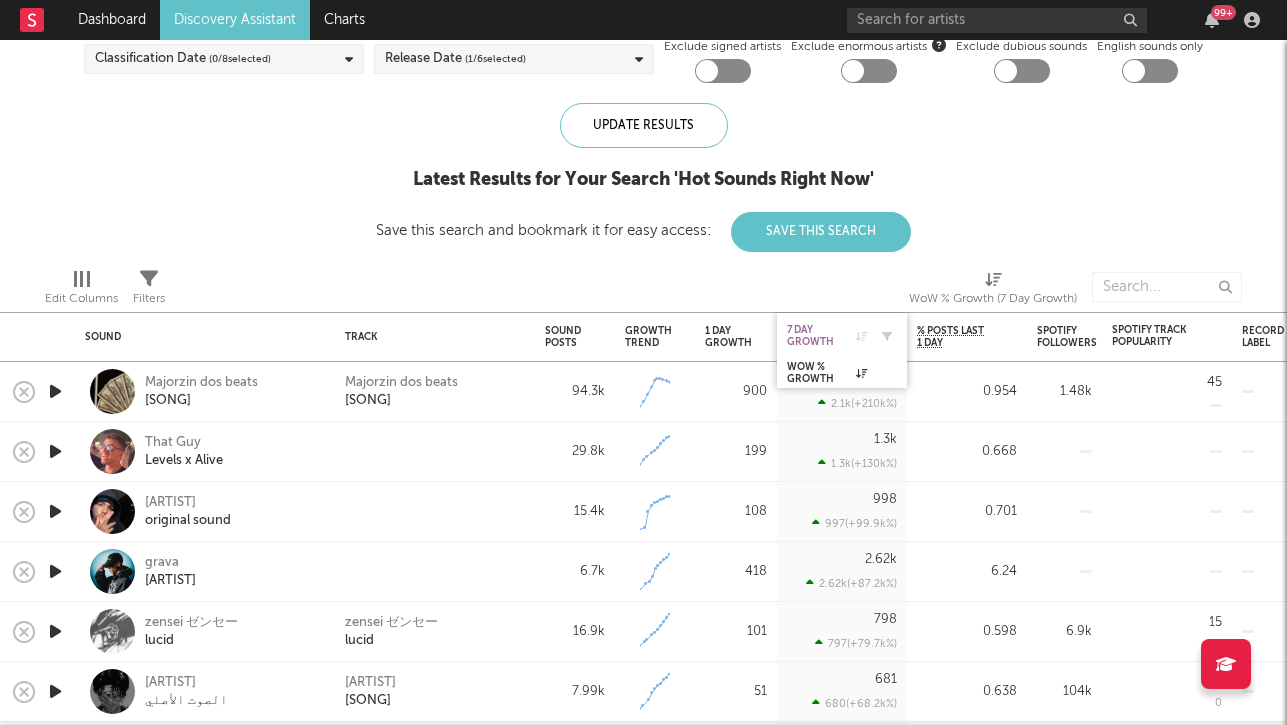 click on "7 Day Growth" at bounding box center [827, 336] 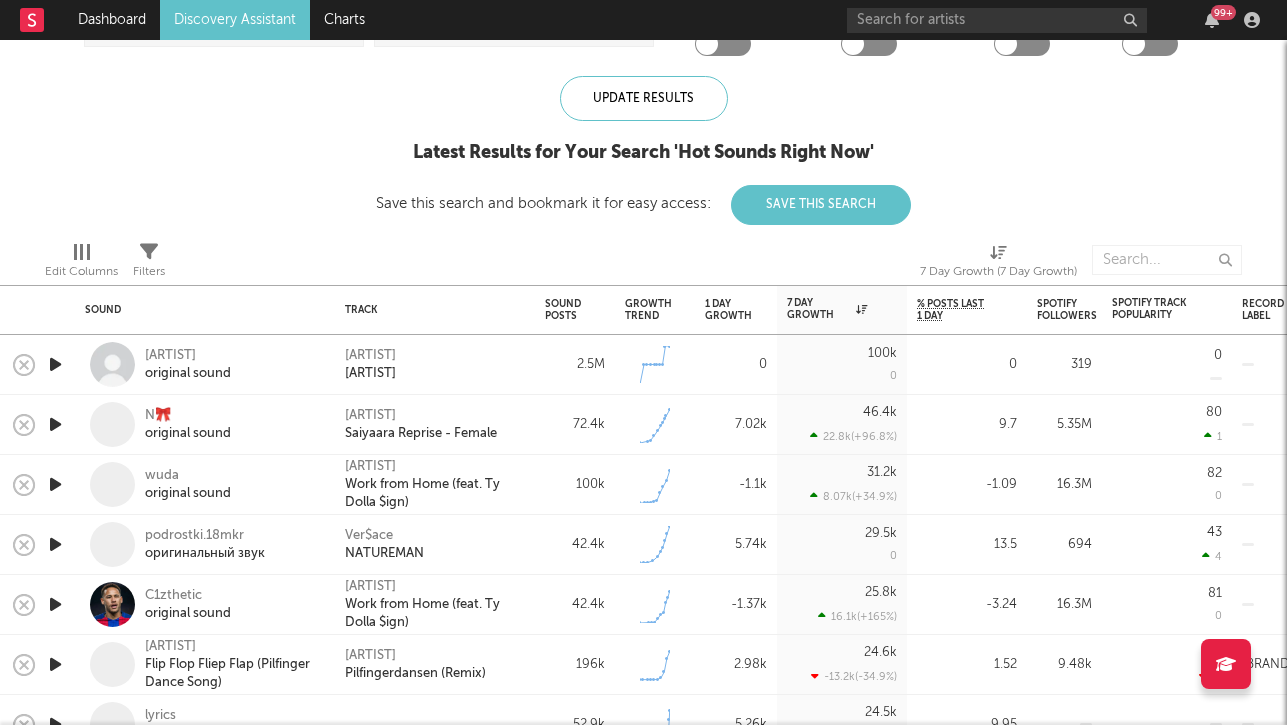 click at bounding box center (55, 364) 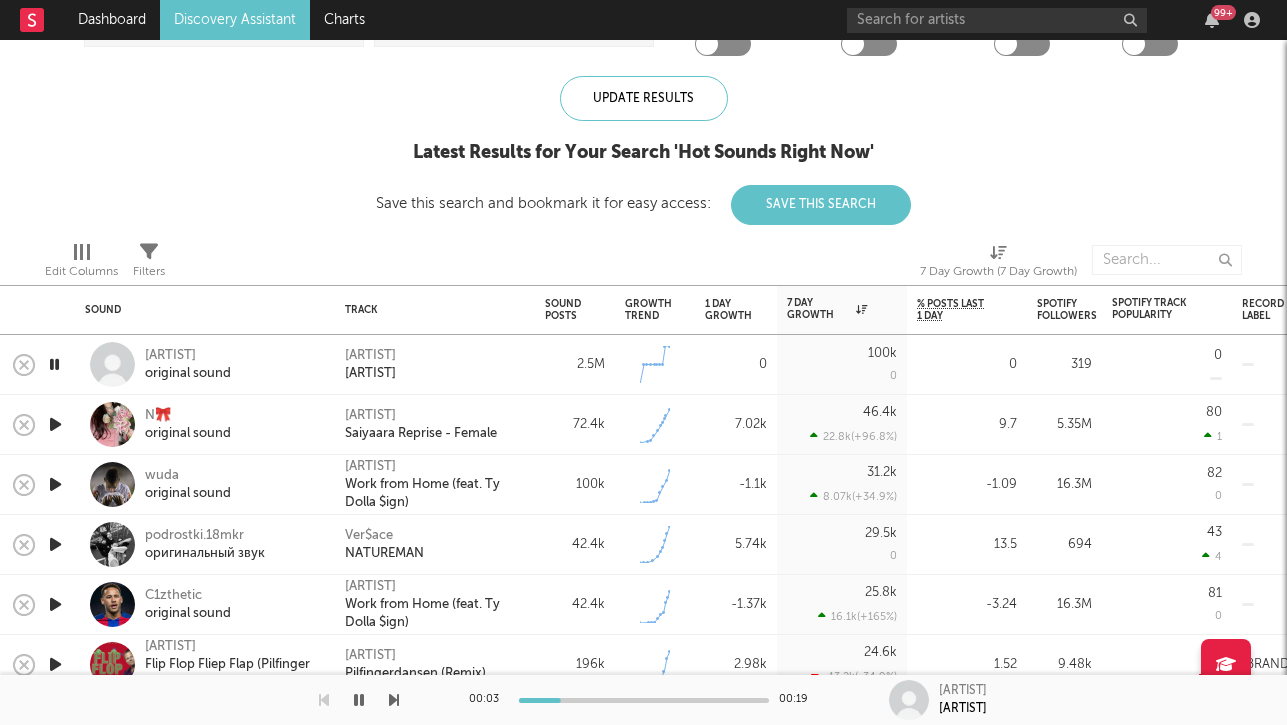 click at bounding box center [54, 364] 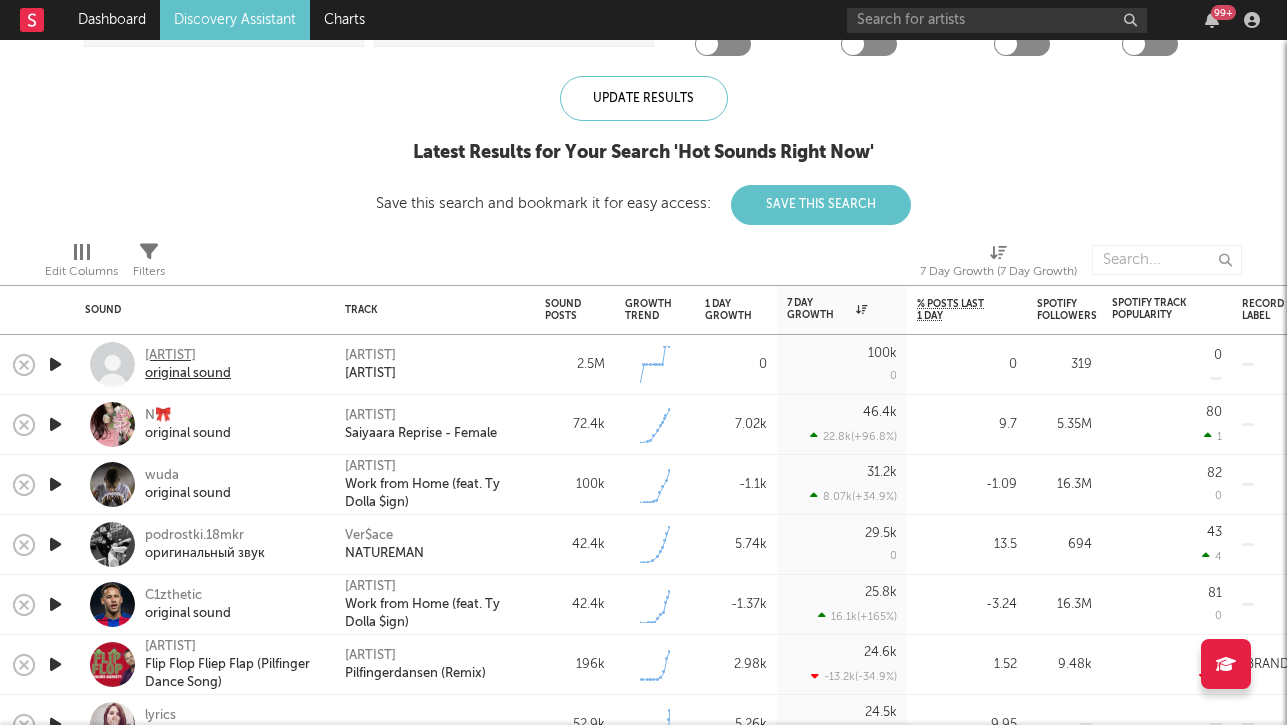 click on "original sound" at bounding box center (188, 374) 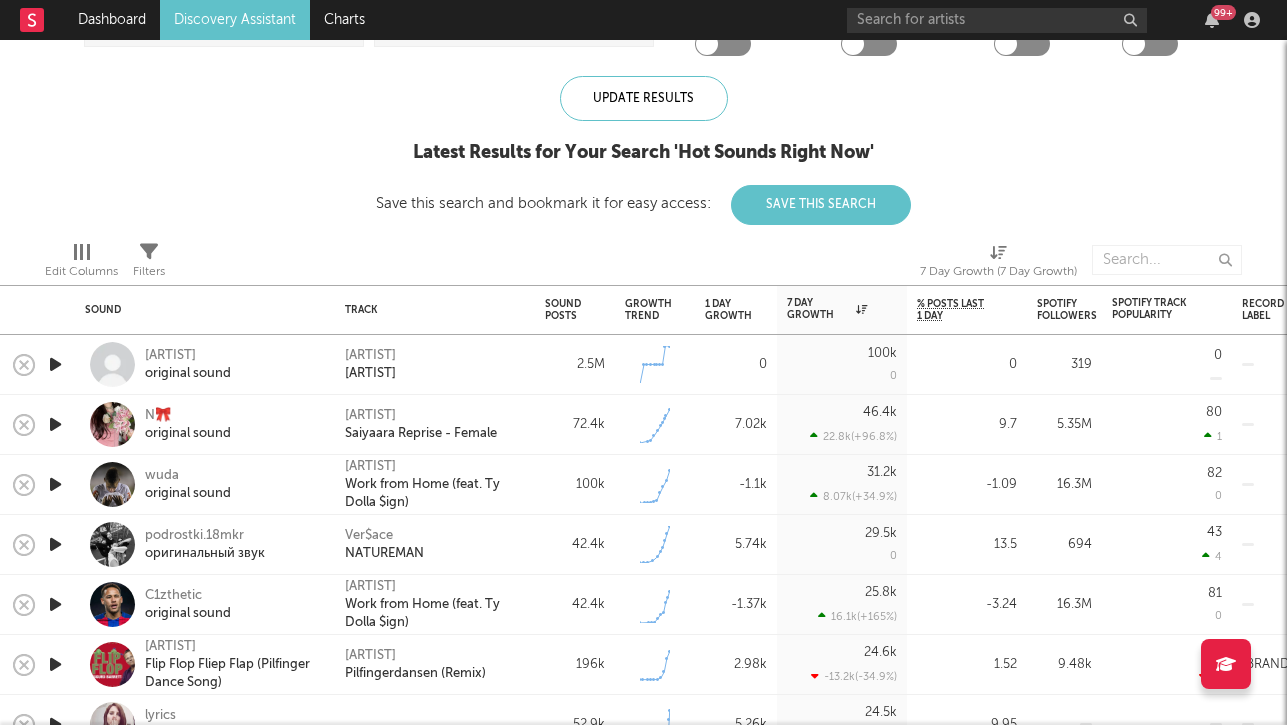 click at bounding box center [55, 424] 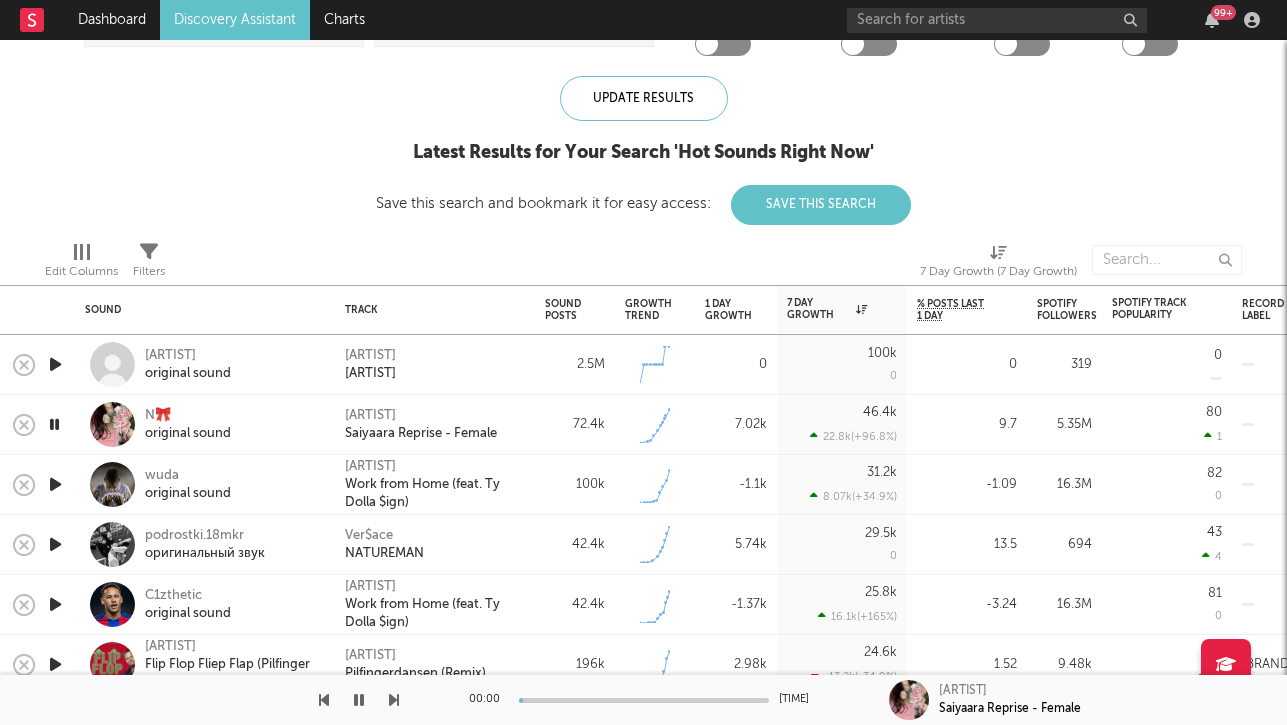 click at bounding box center (54, 424) 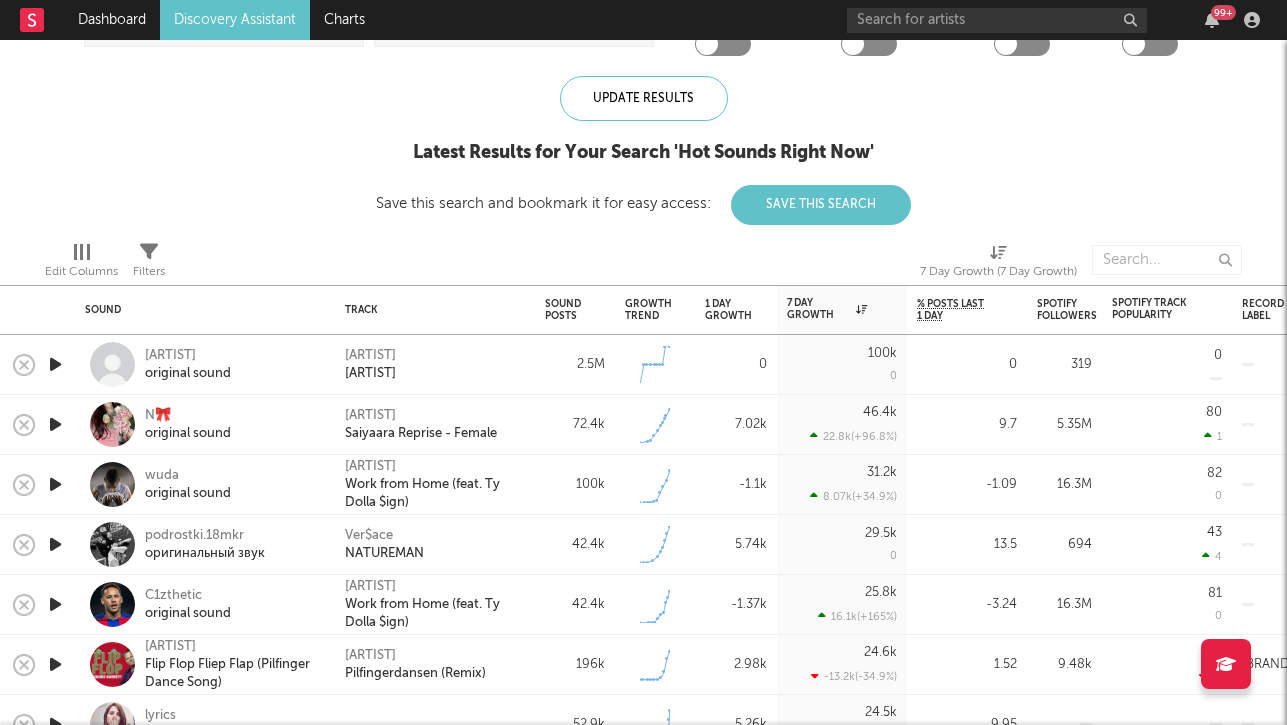 click at bounding box center [55, 484] 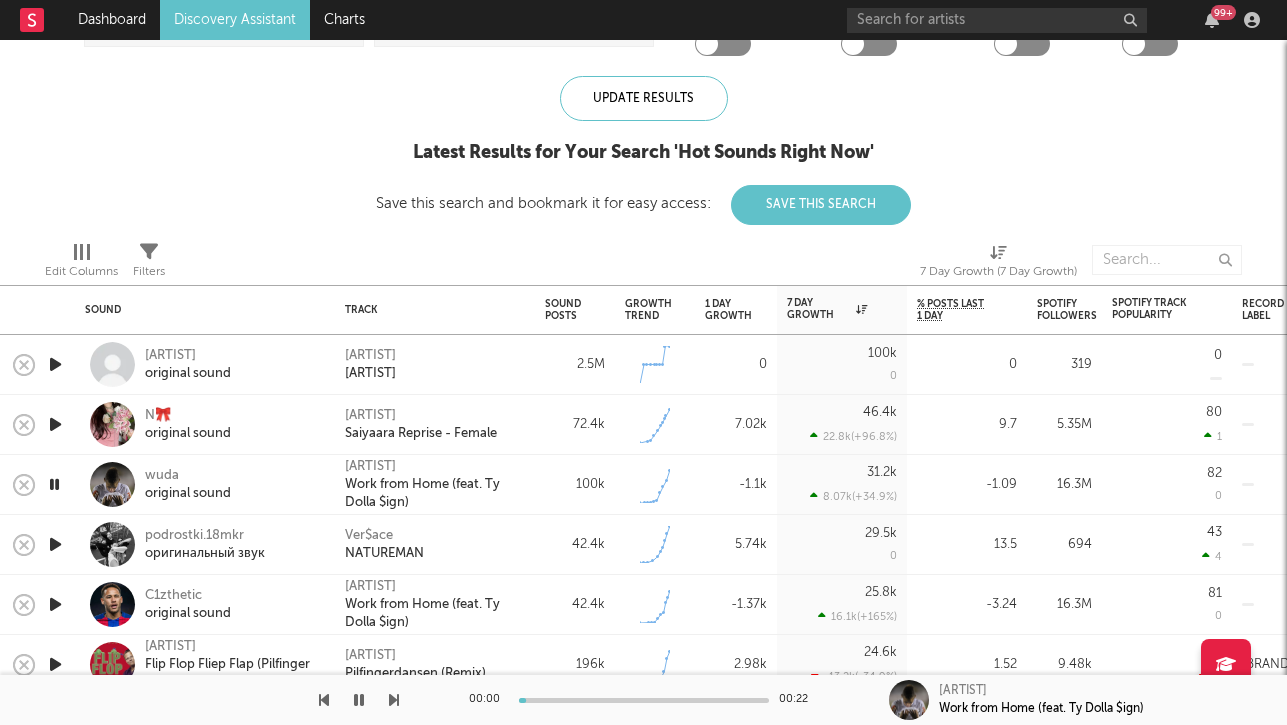 click at bounding box center (55, 484) 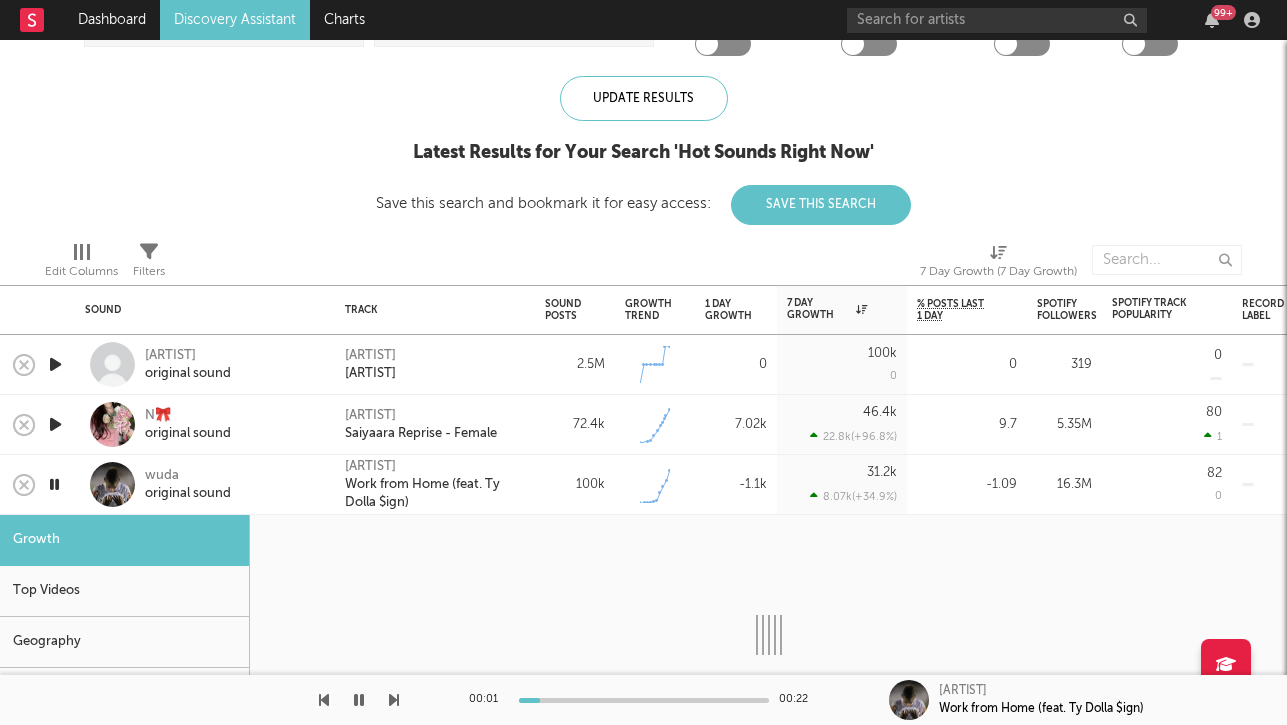 click at bounding box center (54, 484) 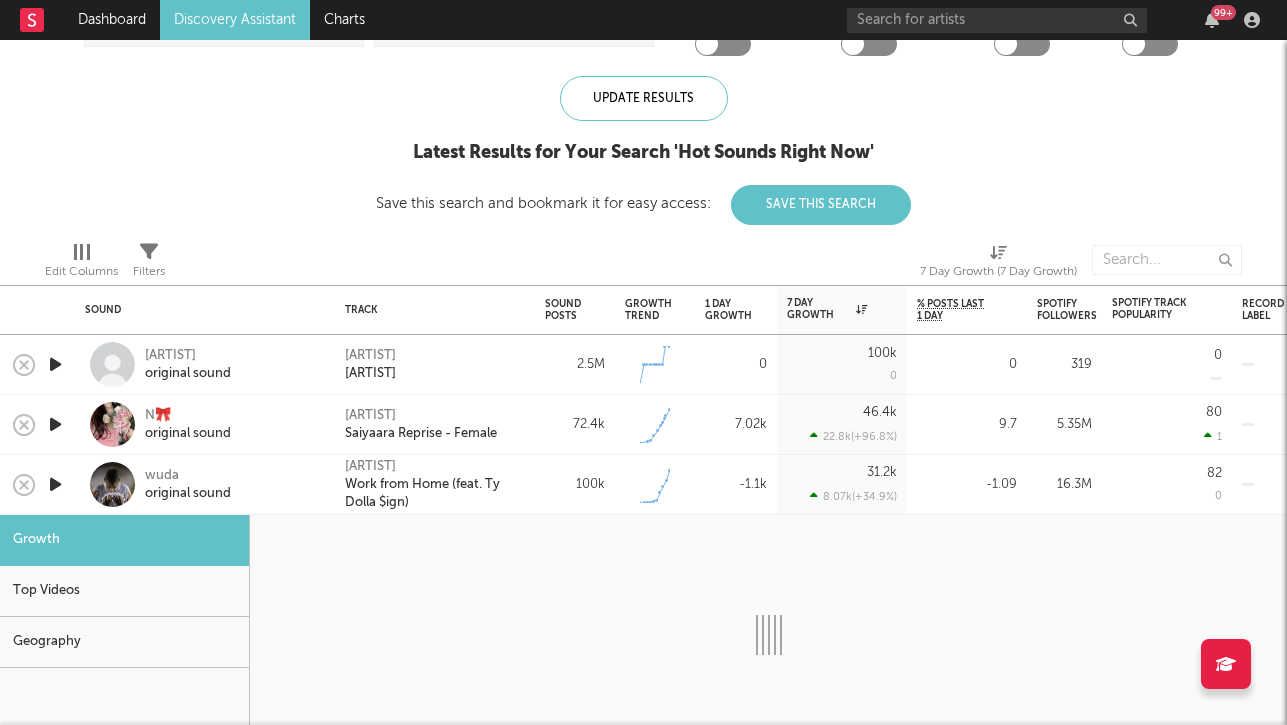 click on "wuda original sound" at bounding box center (232, 485) 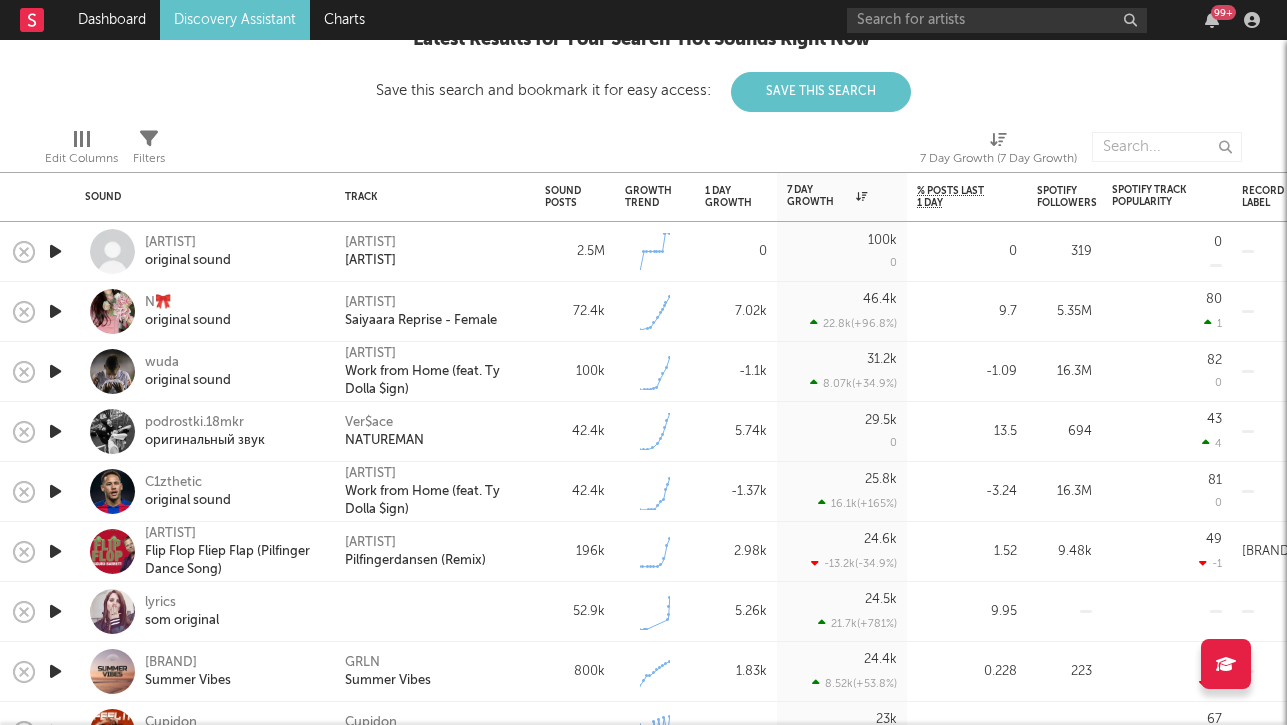 click at bounding box center [55, 431] 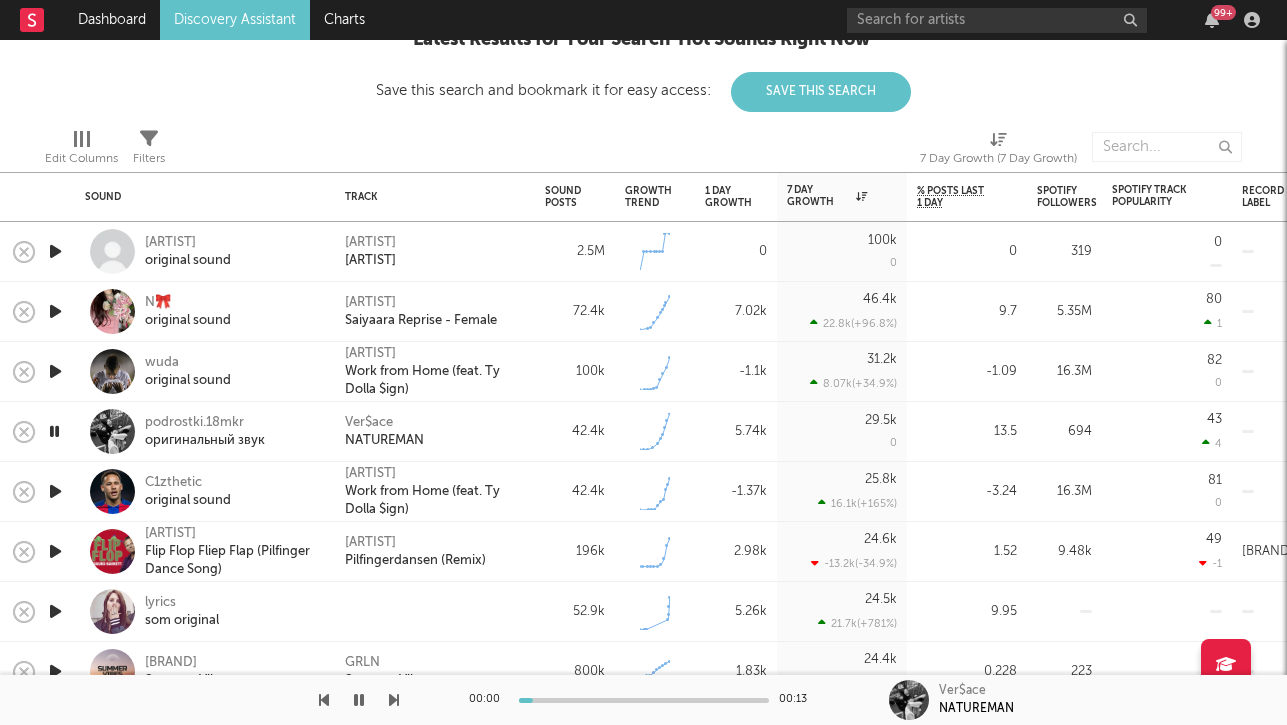 click at bounding box center (54, 431) 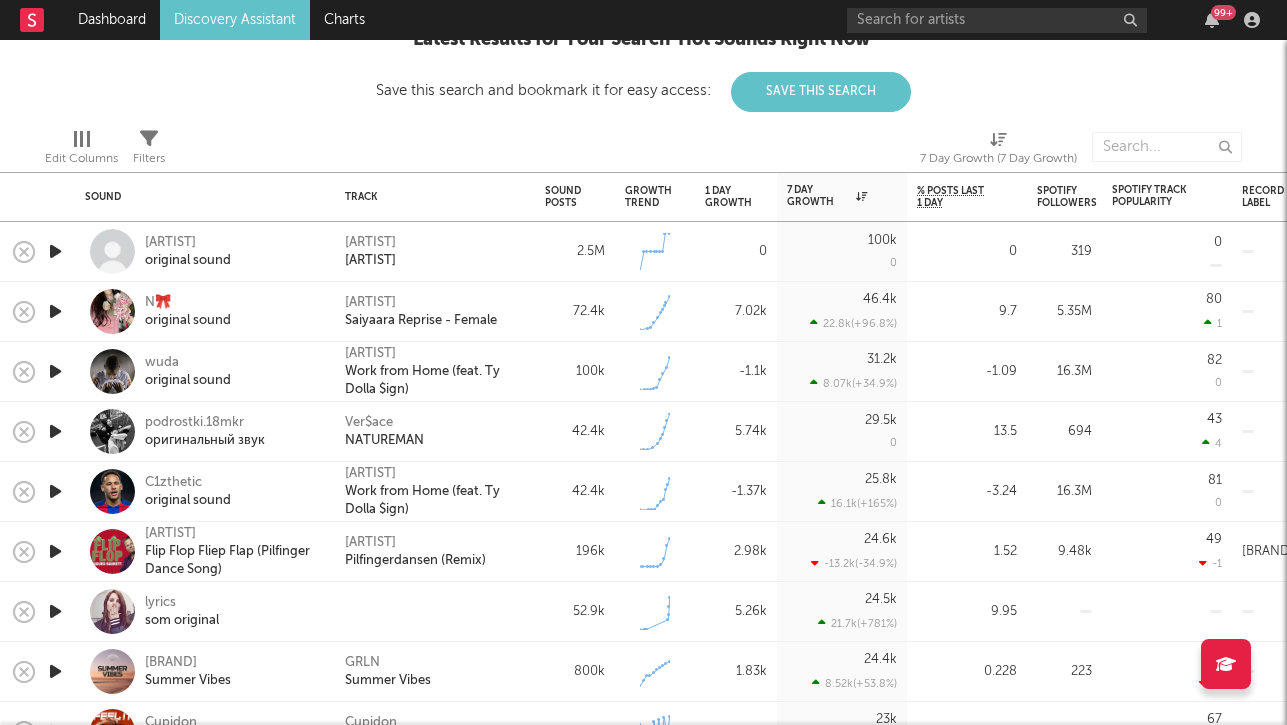 click at bounding box center (55, 491) 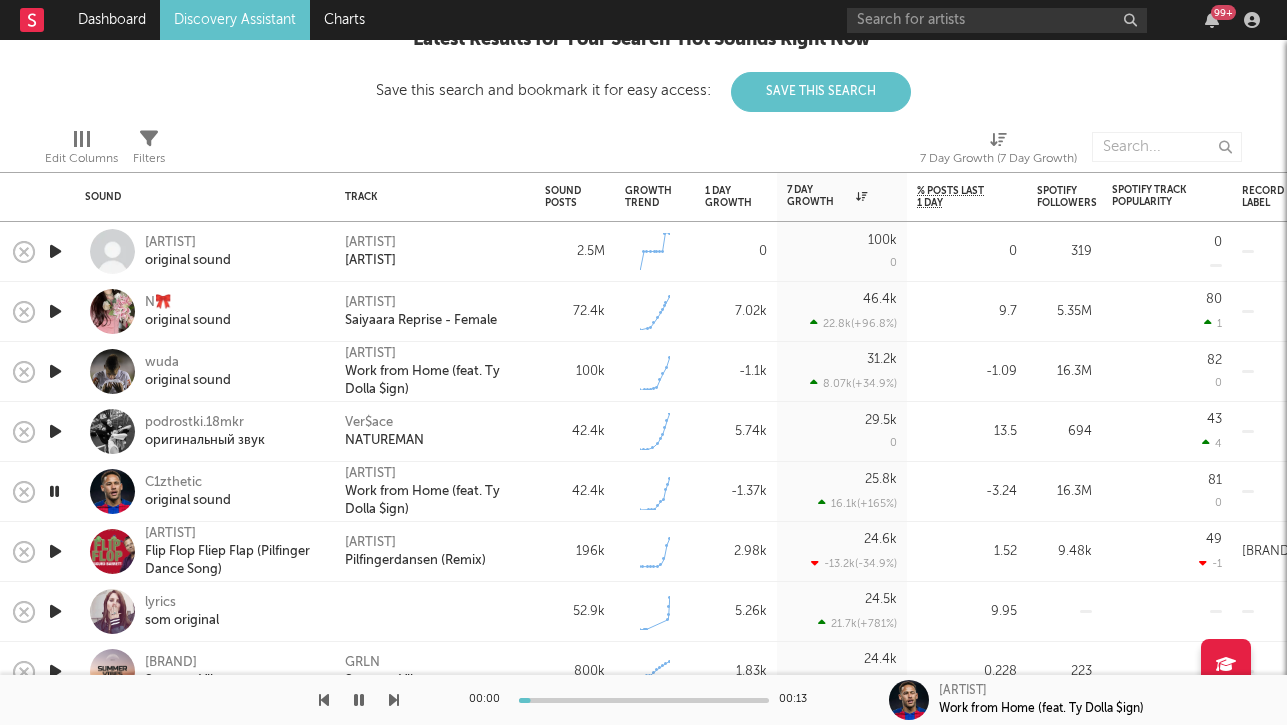 click at bounding box center [54, 491] 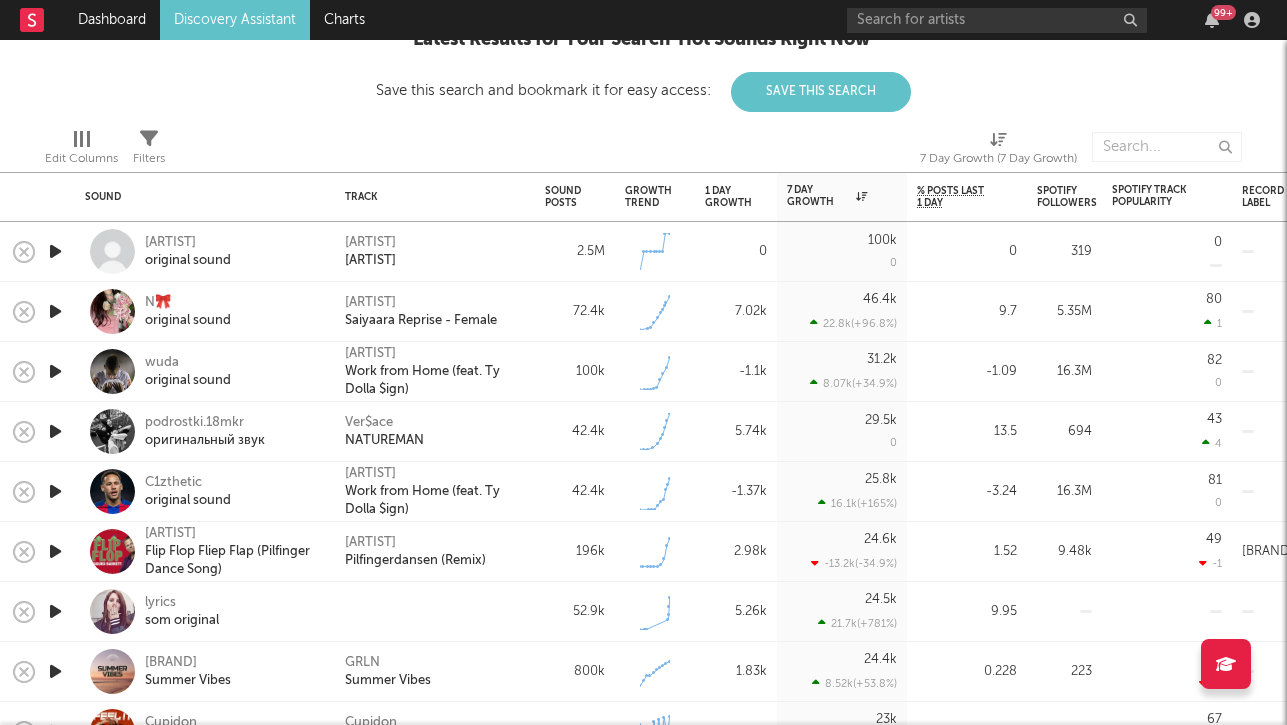 click at bounding box center (55, 551) 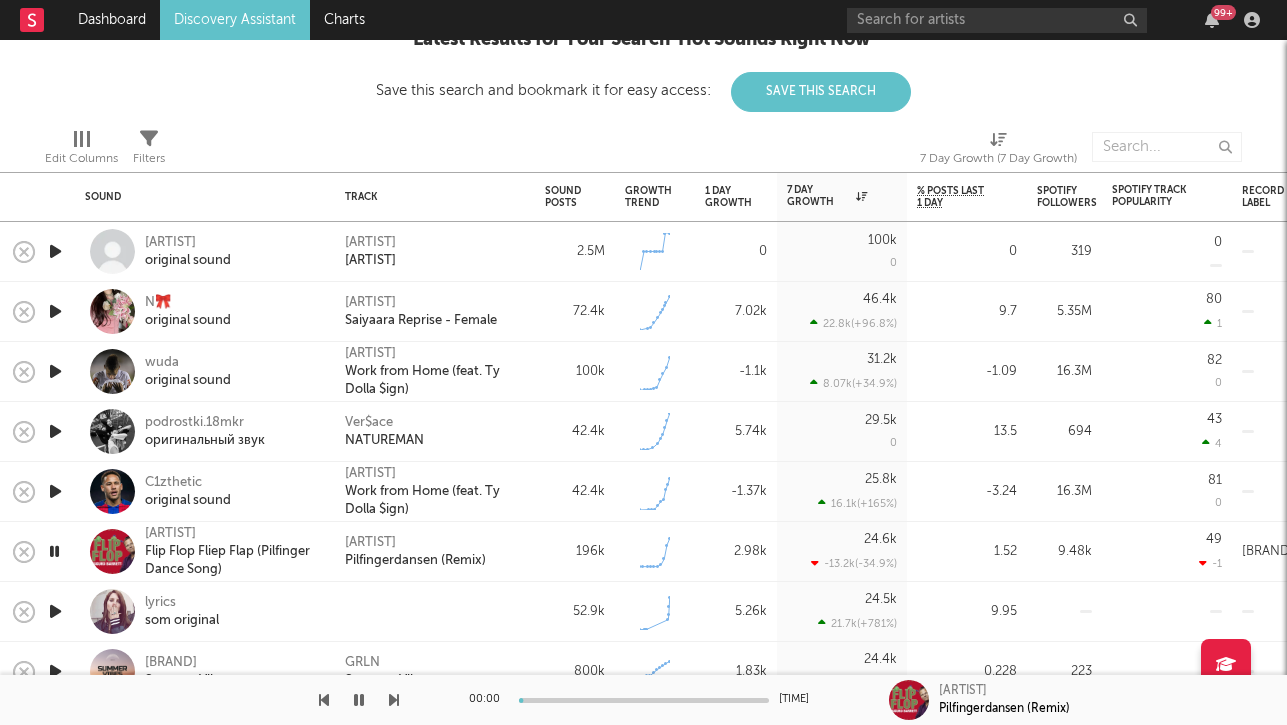 click at bounding box center (54, 551) 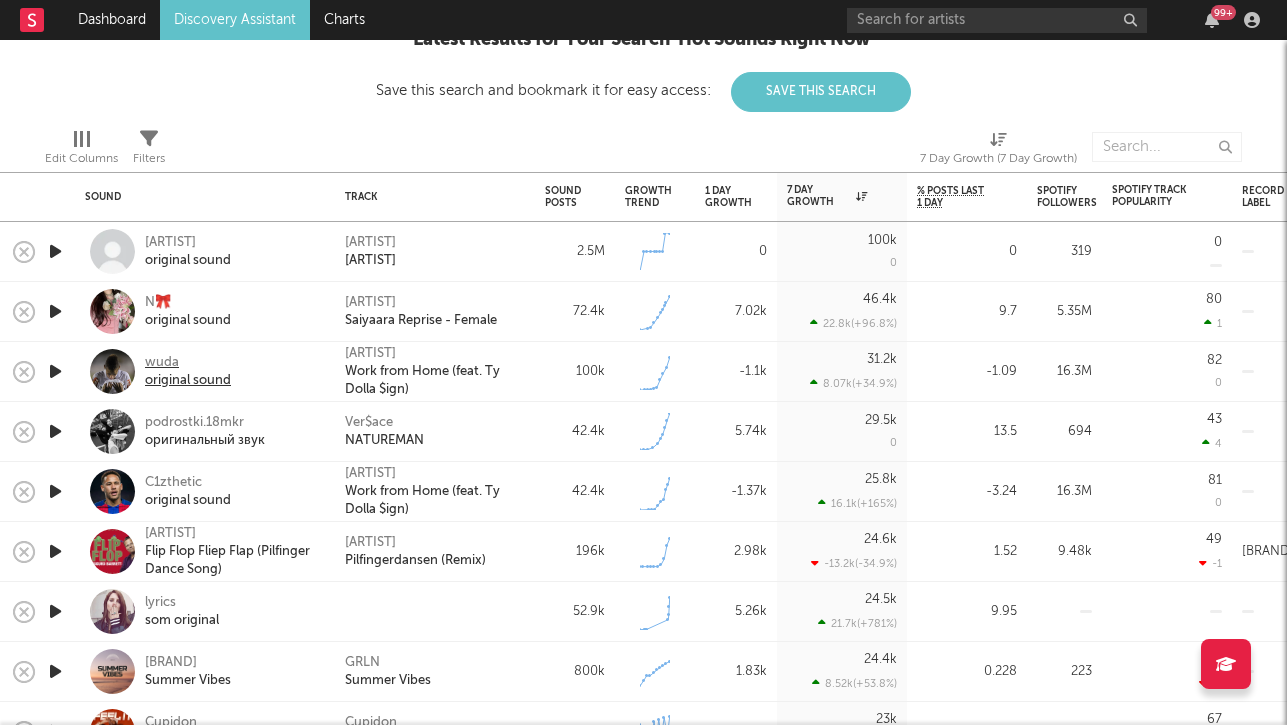 click on "original sound" at bounding box center [188, 381] 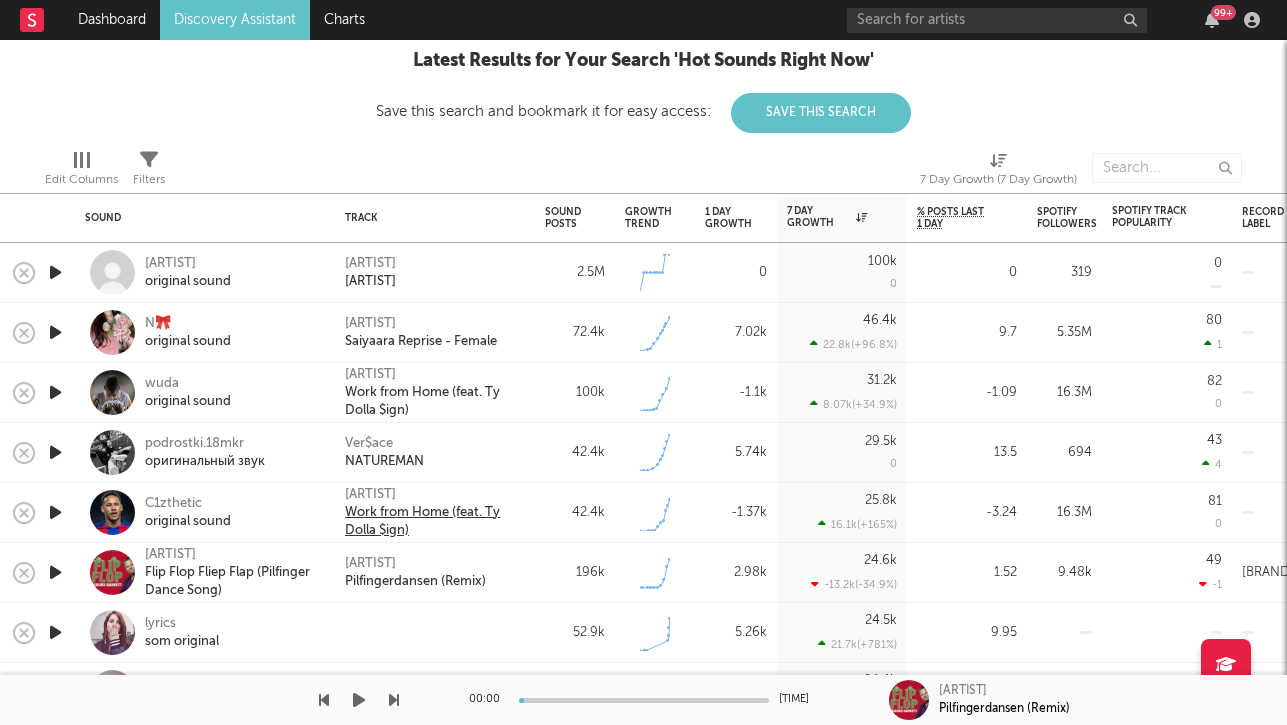 click on "Work from Home (feat. Ty Dolla $ign)" at bounding box center (435, 522) 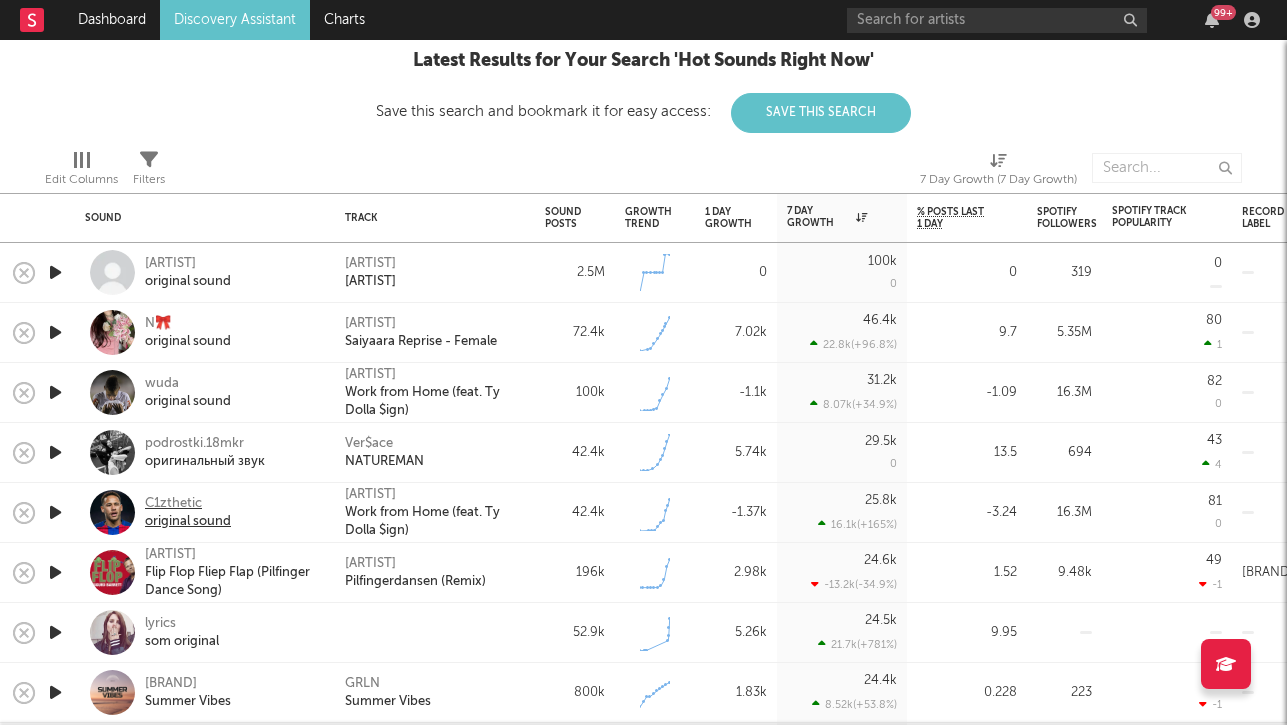 click on "original sound" at bounding box center (188, 522) 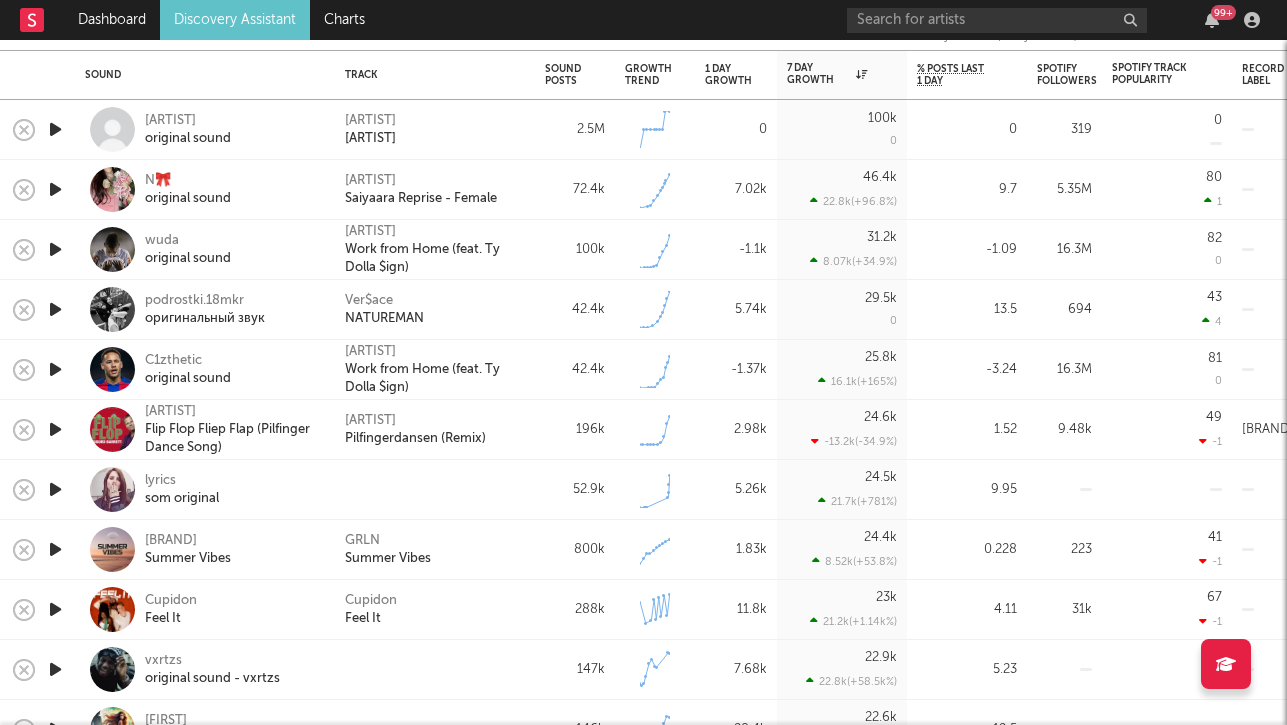 click at bounding box center [55, 549] 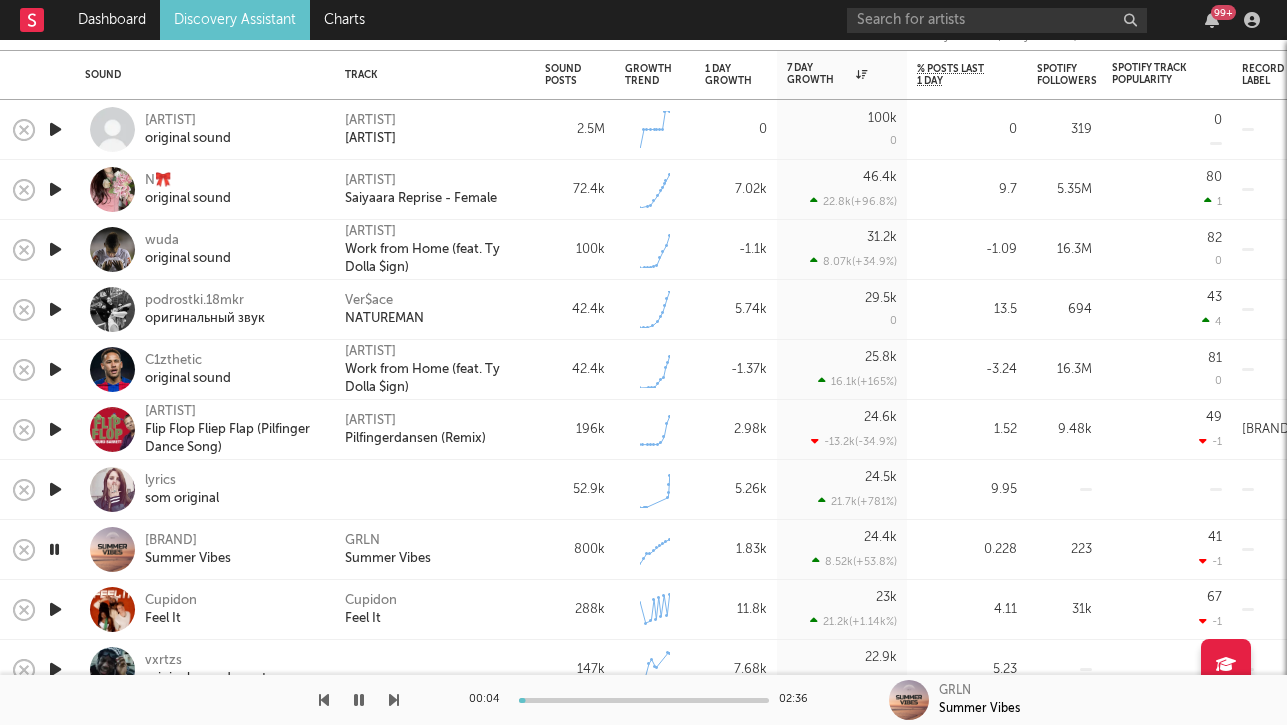 click at bounding box center [54, 549] 